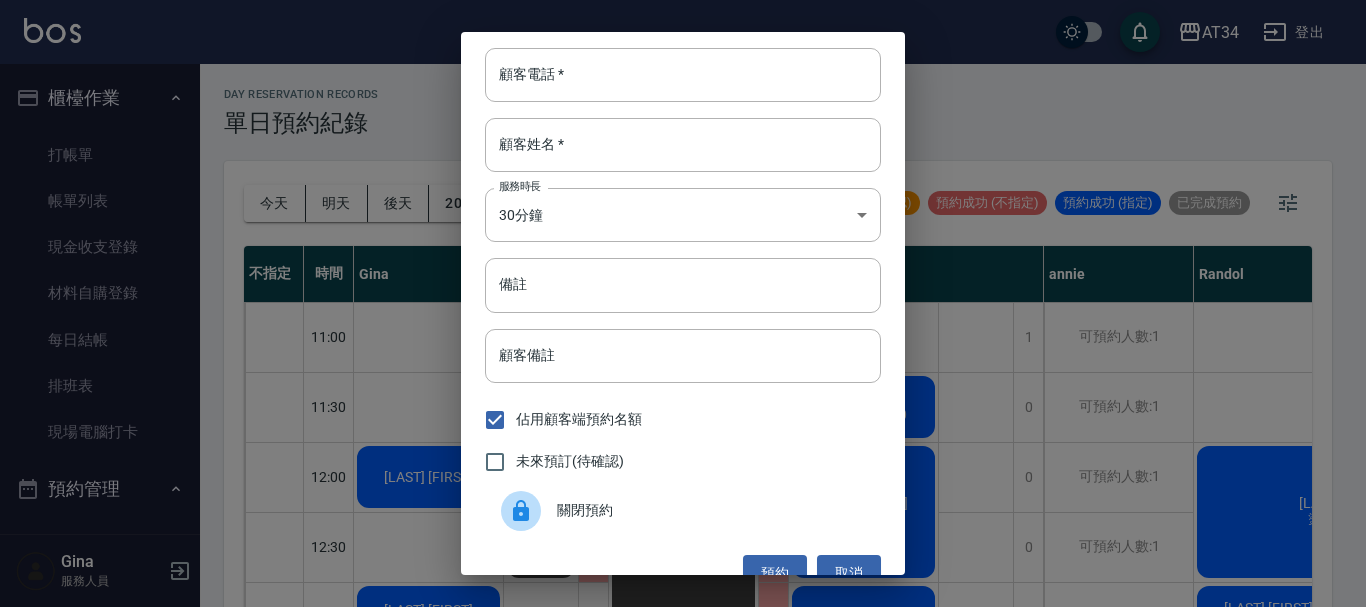 scroll, scrollTop: 0, scrollLeft: 0, axis: both 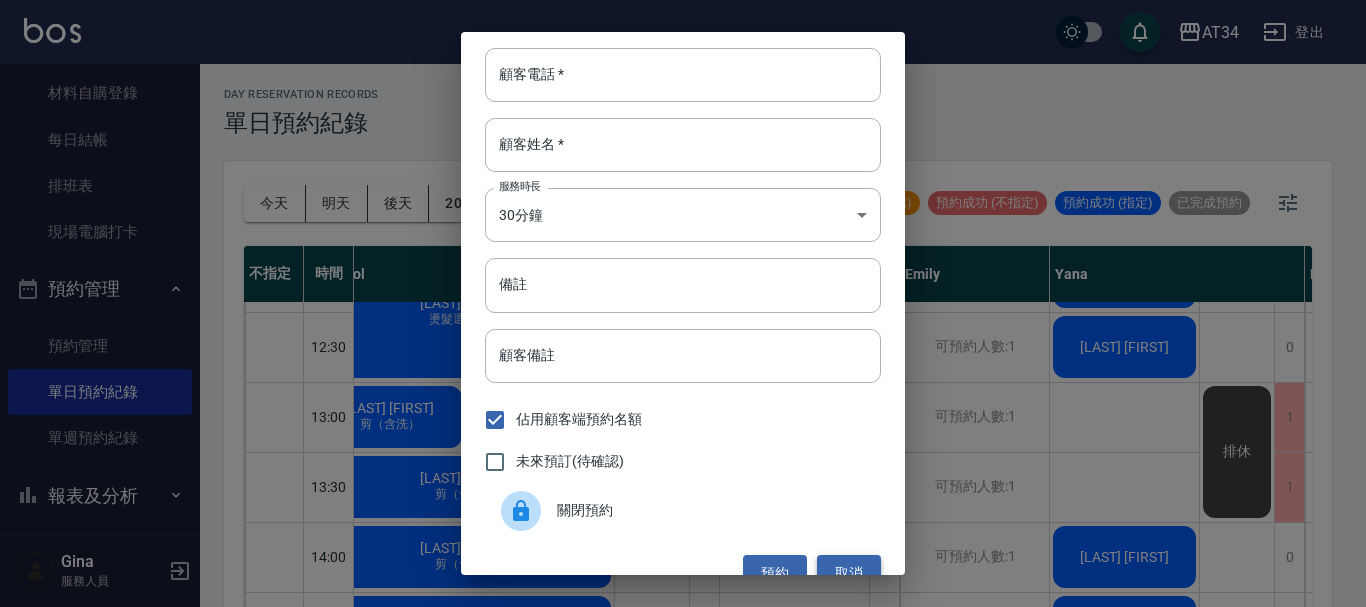 click on "取消" at bounding box center [849, 573] 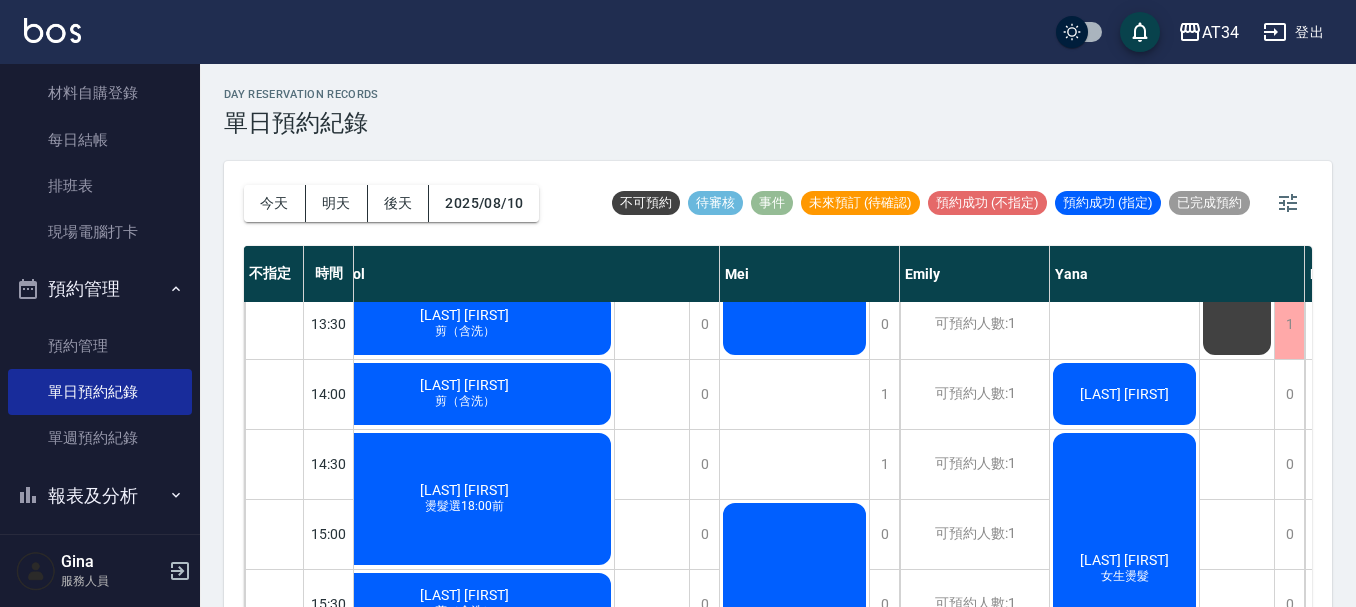 scroll, scrollTop: 400, scrollLeft: 879, axis: both 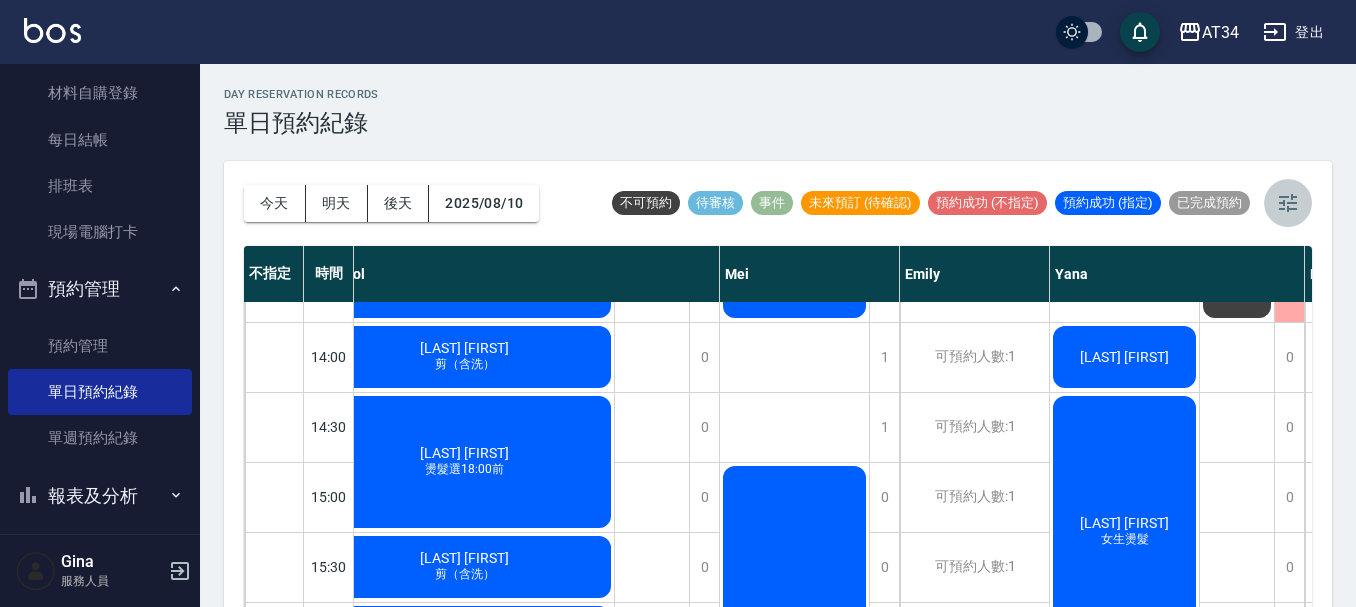click 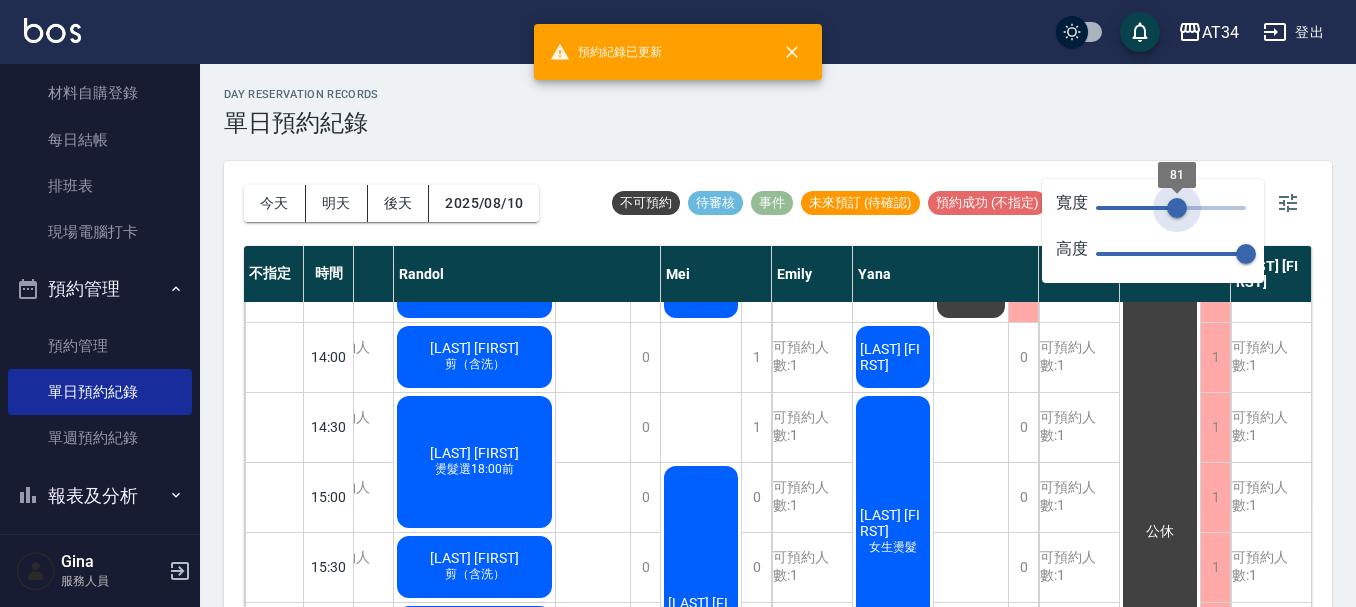 type on "73" 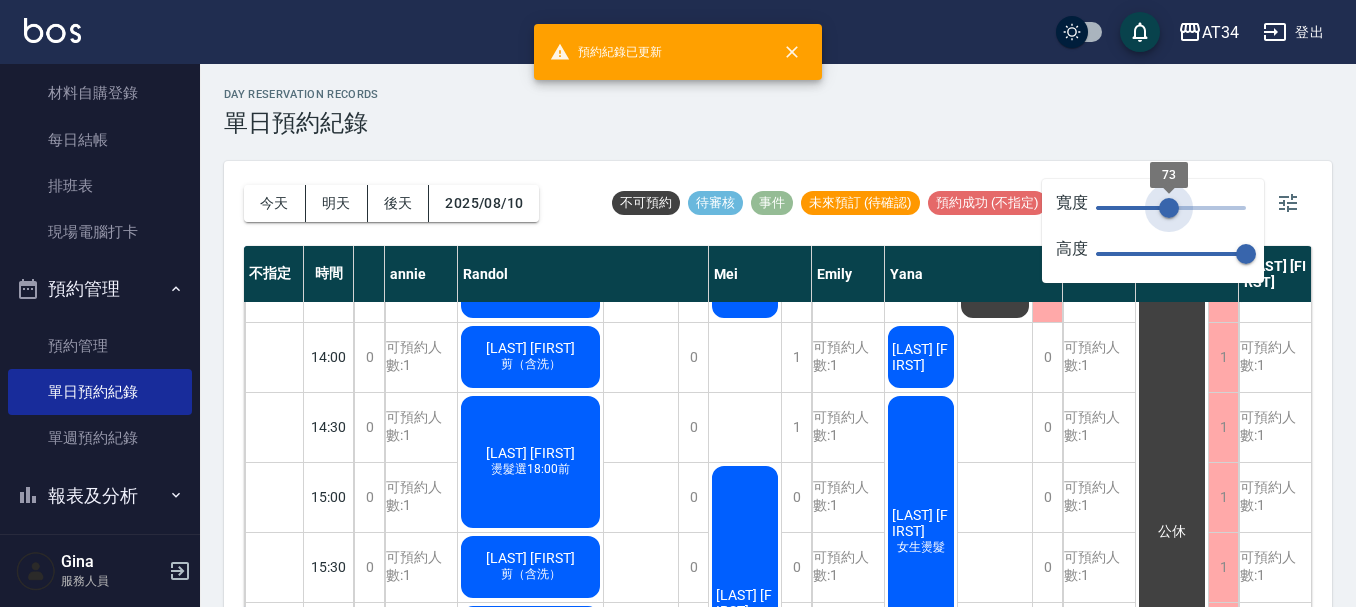 drag, startPoint x: 1243, startPoint y: 206, endPoint x: 1169, endPoint y: 216, distance: 74.672615 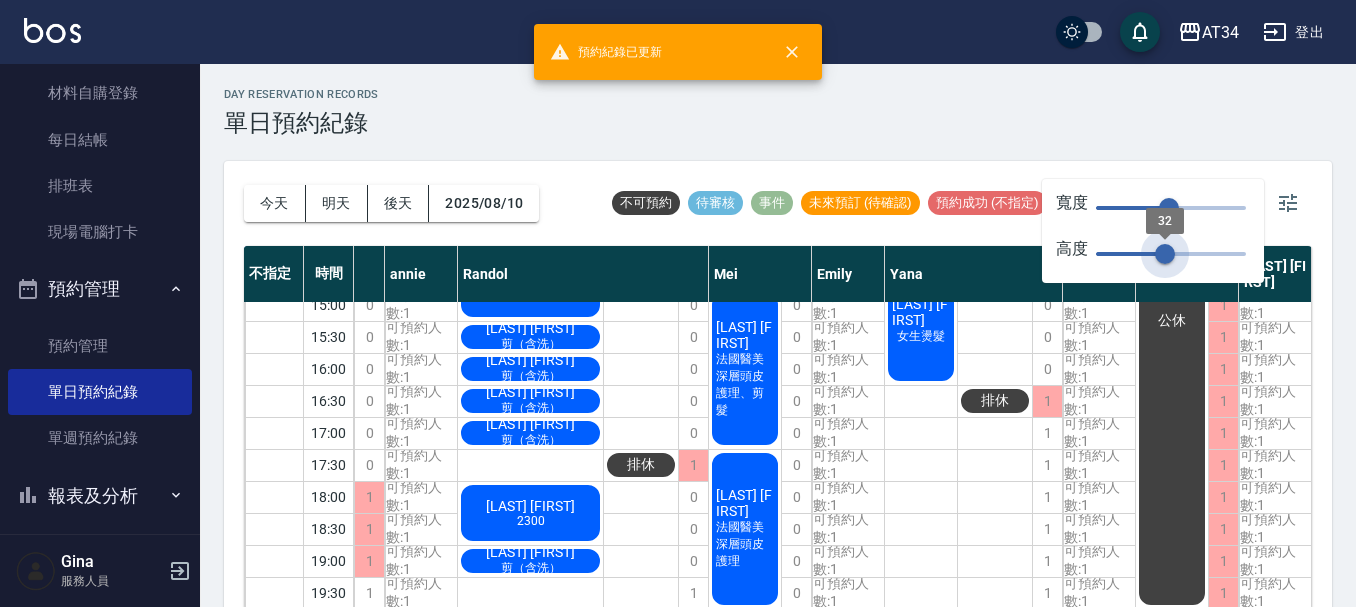 type on "28" 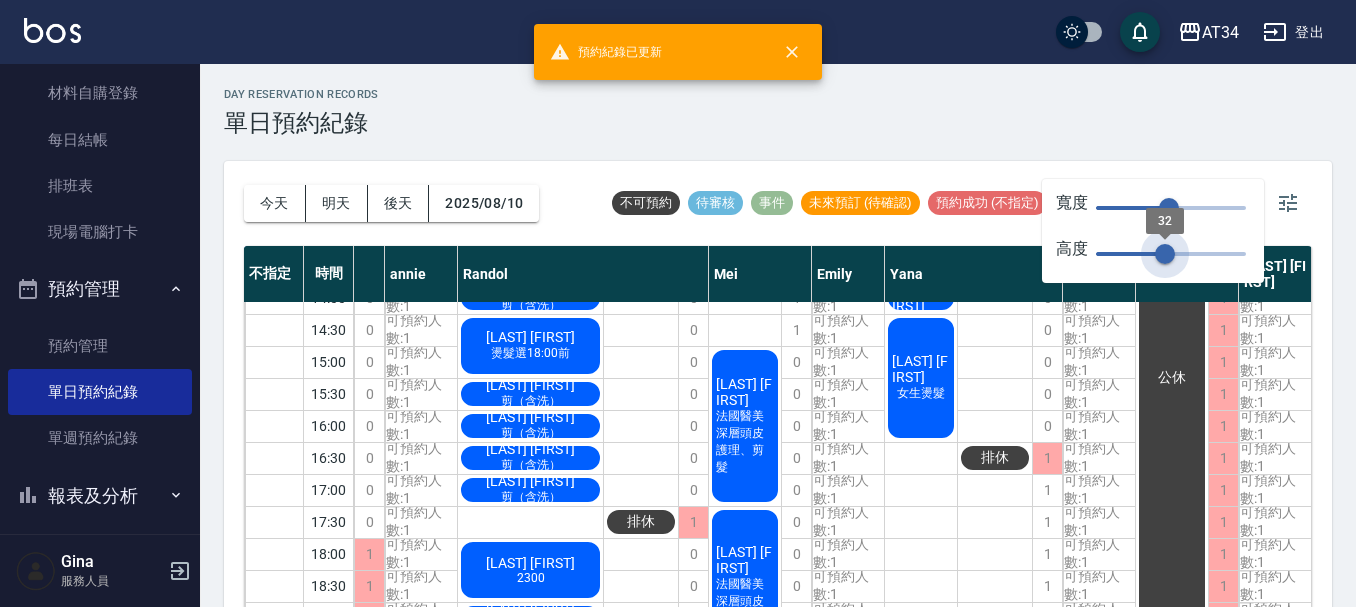 drag, startPoint x: 1239, startPoint y: 248, endPoint x: 1155, endPoint y: 257, distance: 84.48077 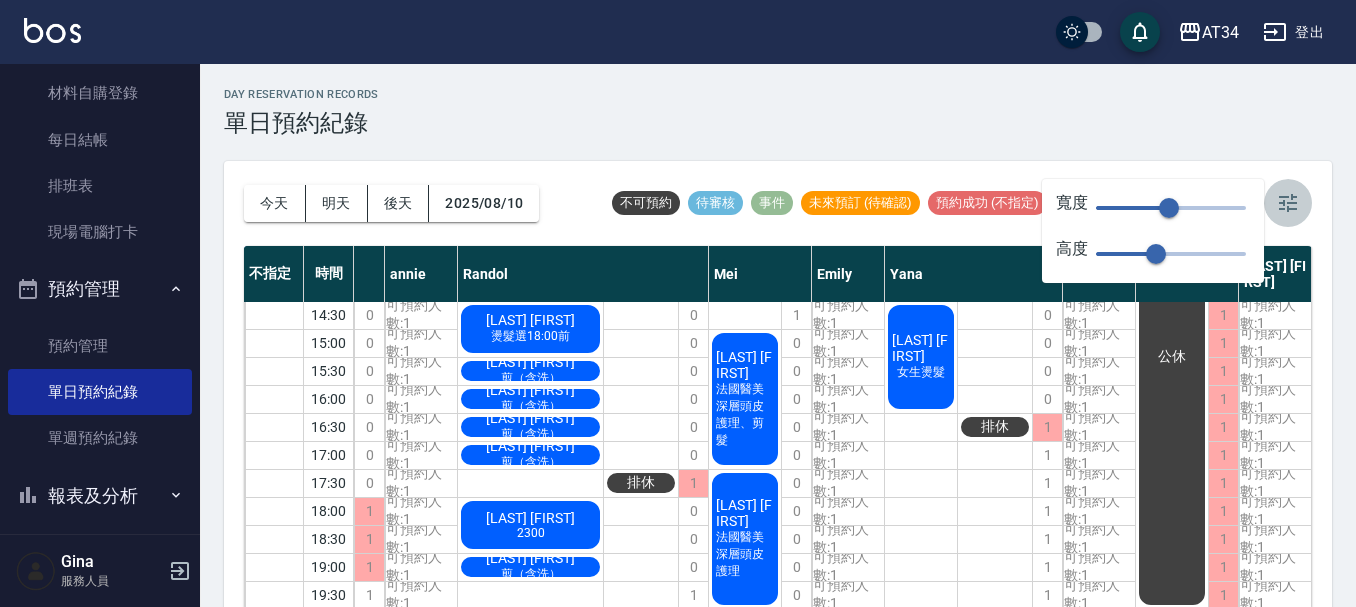 click 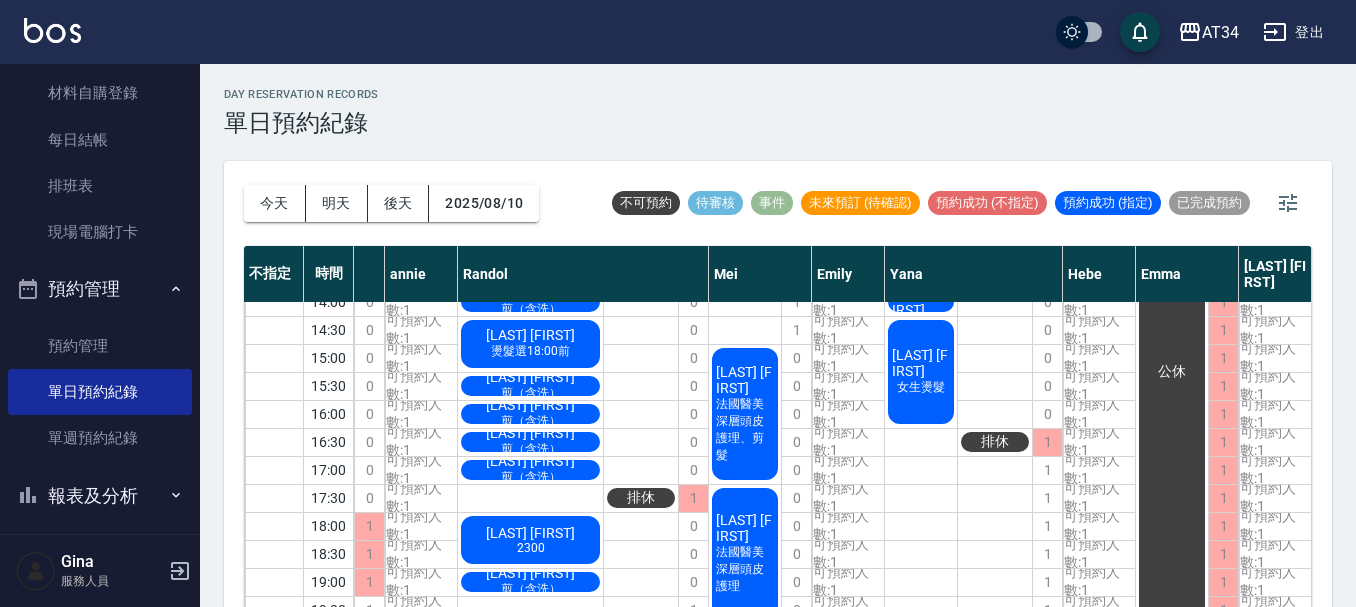 scroll, scrollTop: 212, scrollLeft: 438, axis: both 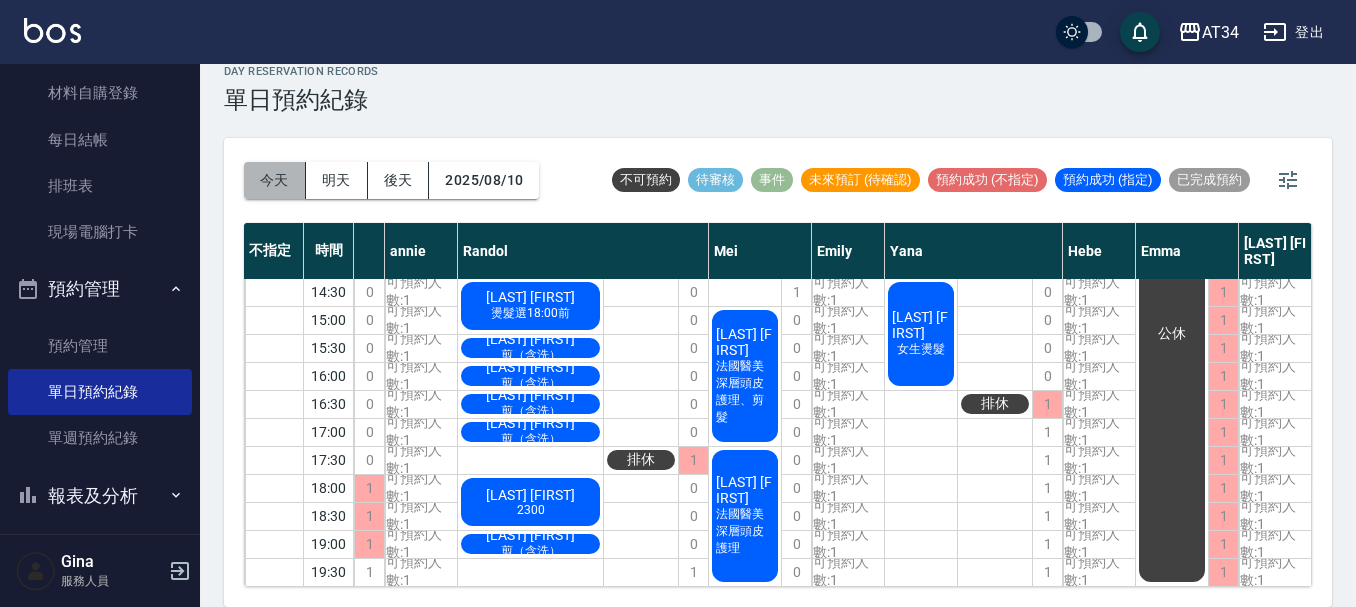 click on "今天" at bounding box center [275, 180] 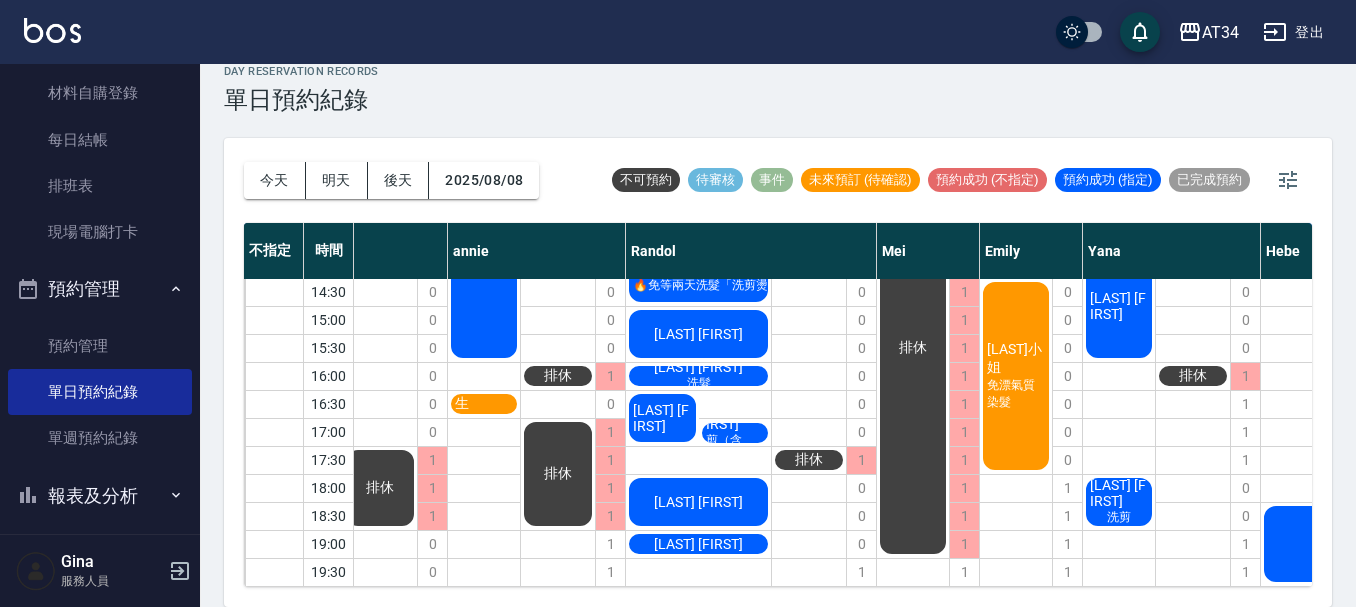 scroll, scrollTop: 112, scrollLeft: 438, axis: both 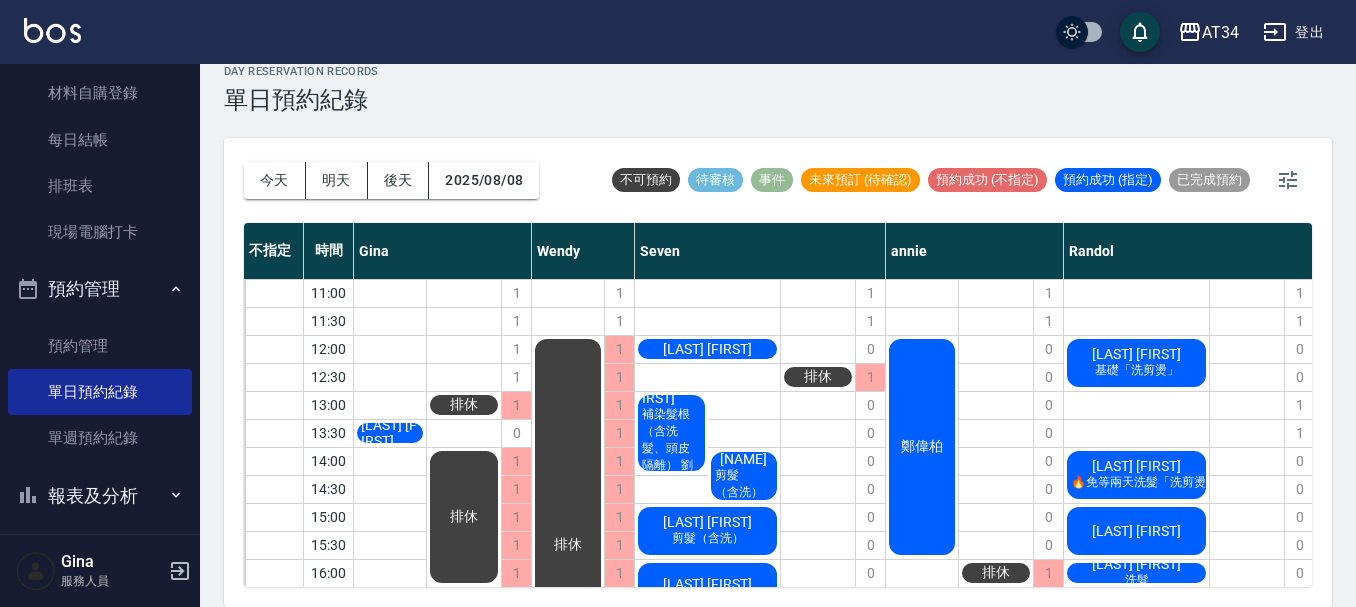 click on "[LAST] [FIRST]" at bounding box center (390, 433) 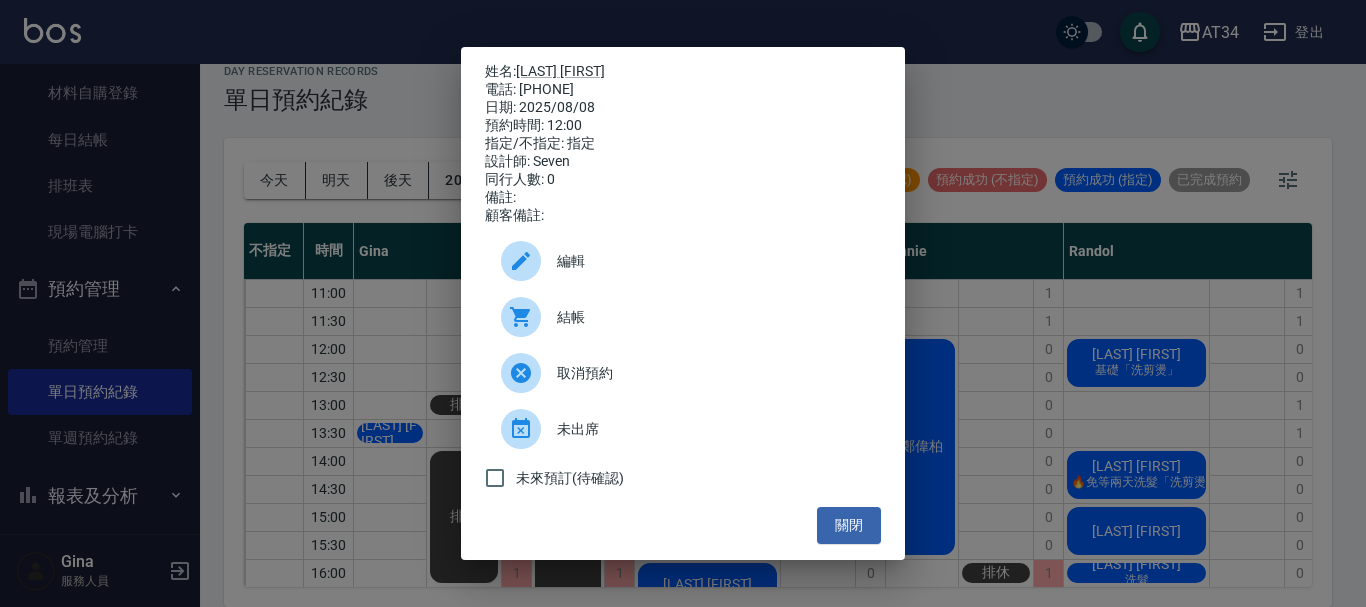 click on "結帳" at bounding box center (711, 317) 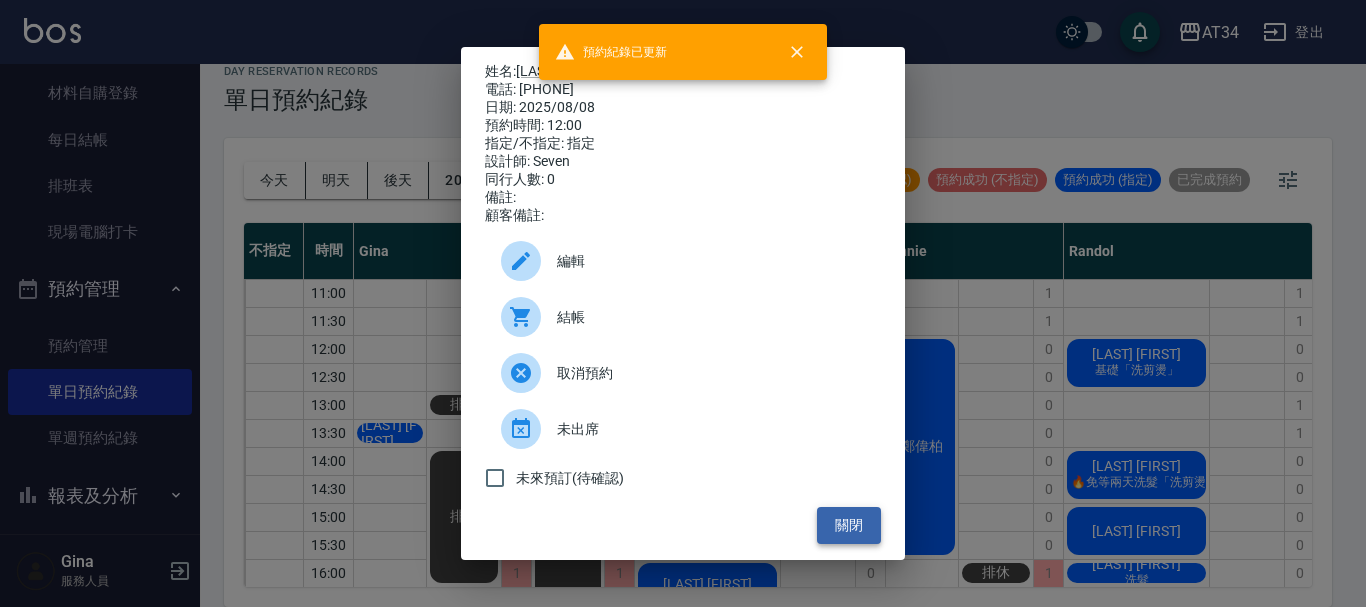 click on "關閉" at bounding box center (849, 525) 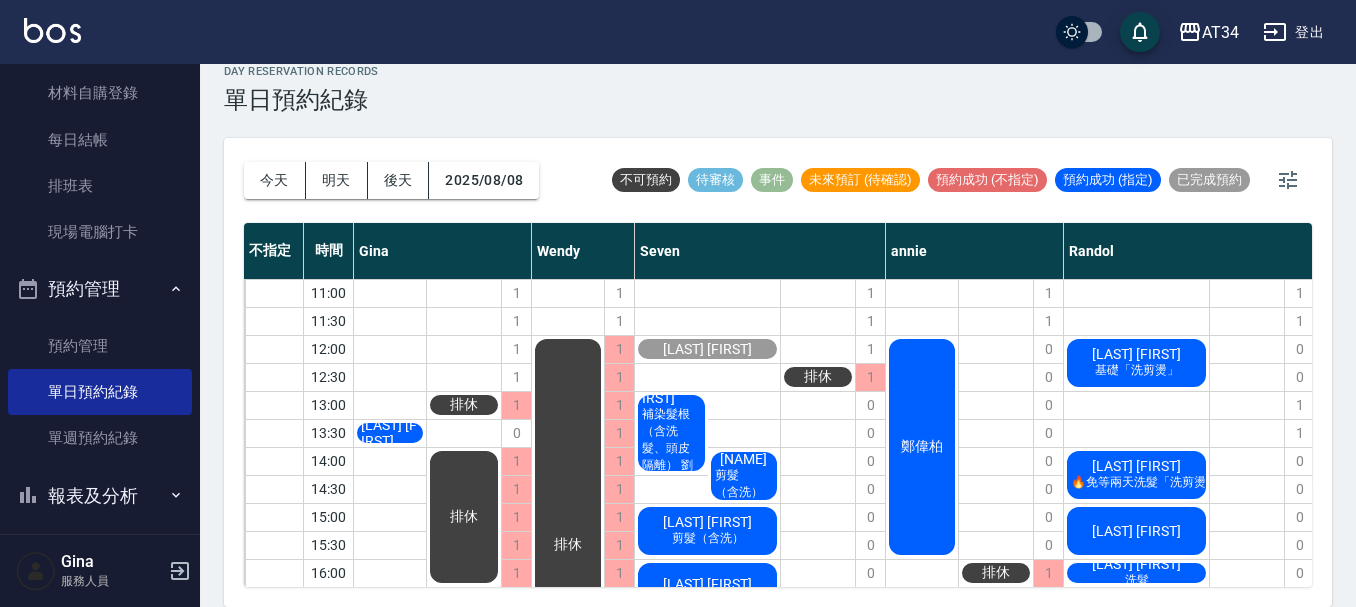 click on "補染髮根（含洗髮、頭皮隔離）
劉海
@" at bounding box center [390, 449] 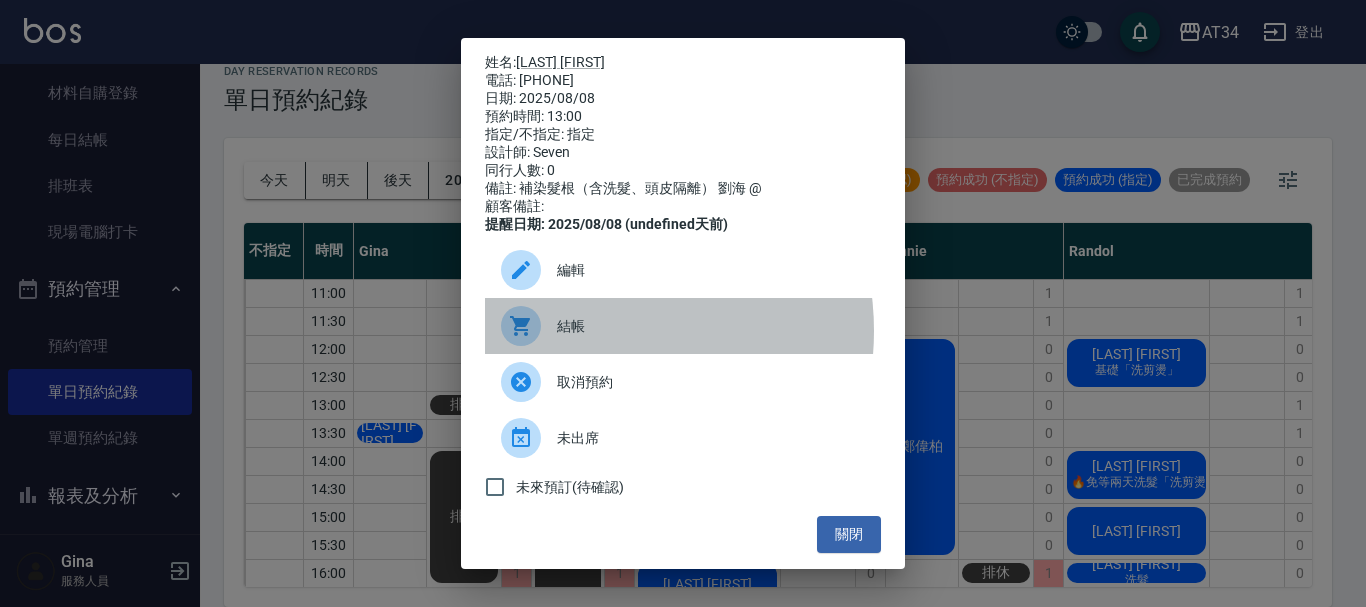 click on "結帳" at bounding box center [711, 326] 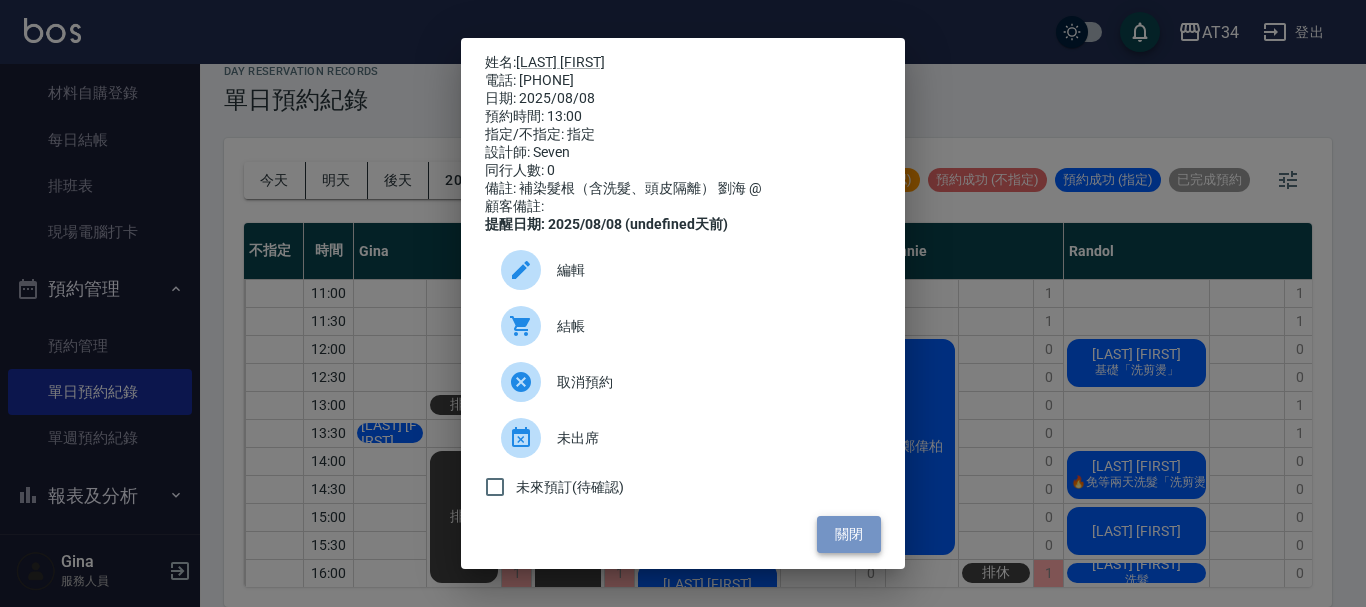 click on "關閉" at bounding box center (849, 534) 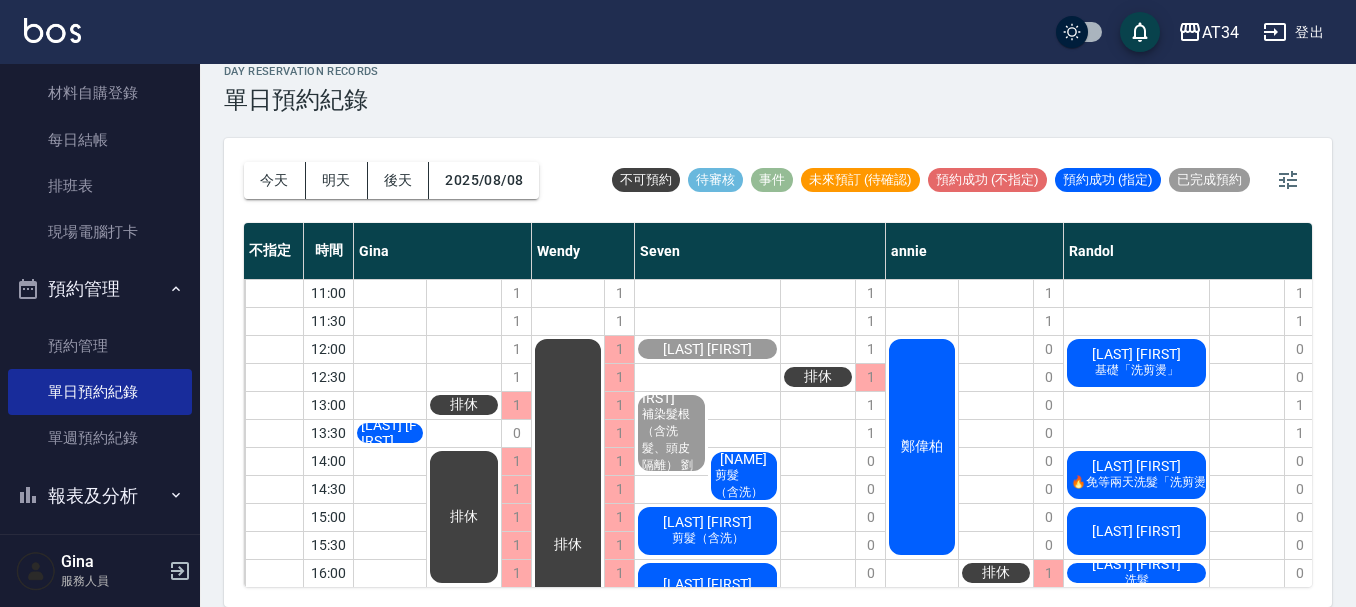 click on "[NAME] 剪髮（含洗）" at bounding box center [744, 476] 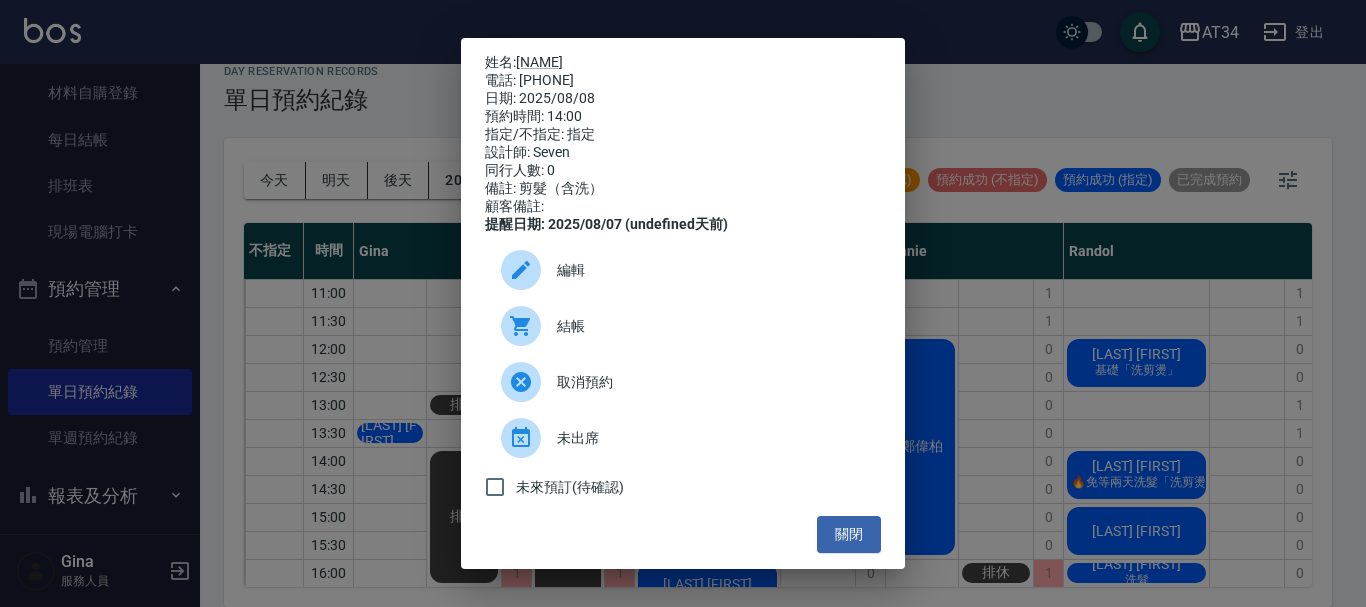 click on "結帳" at bounding box center [683, 326] 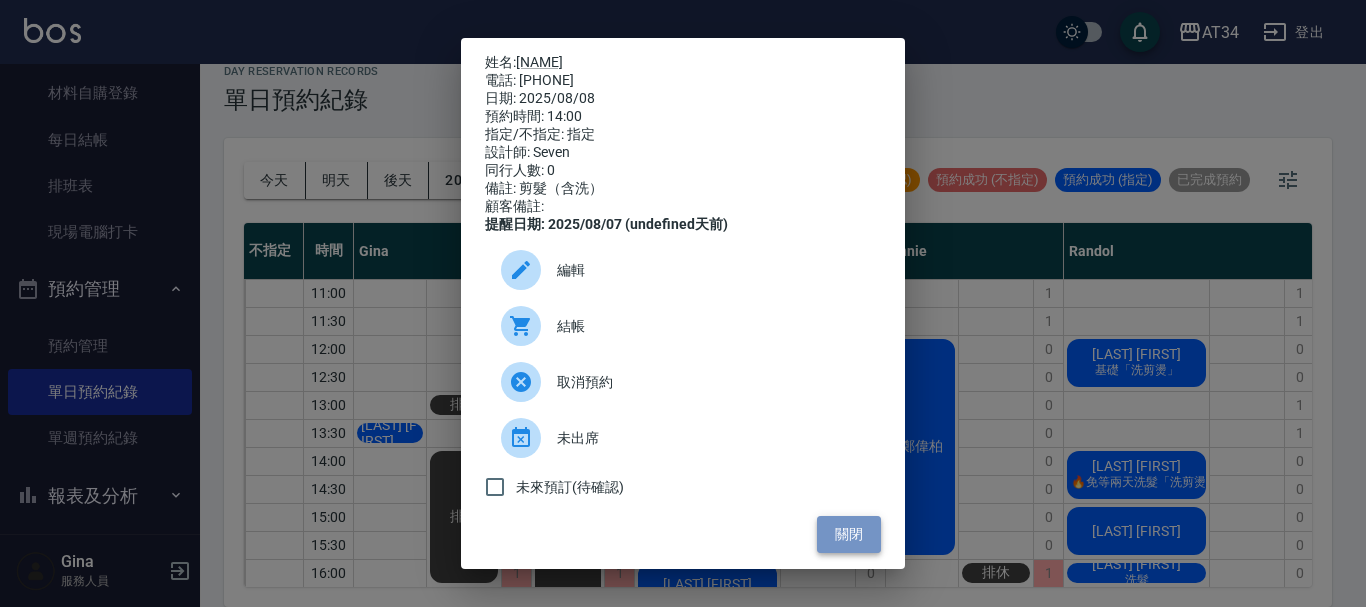 click on "關閉" at bounding box center [849, 534] 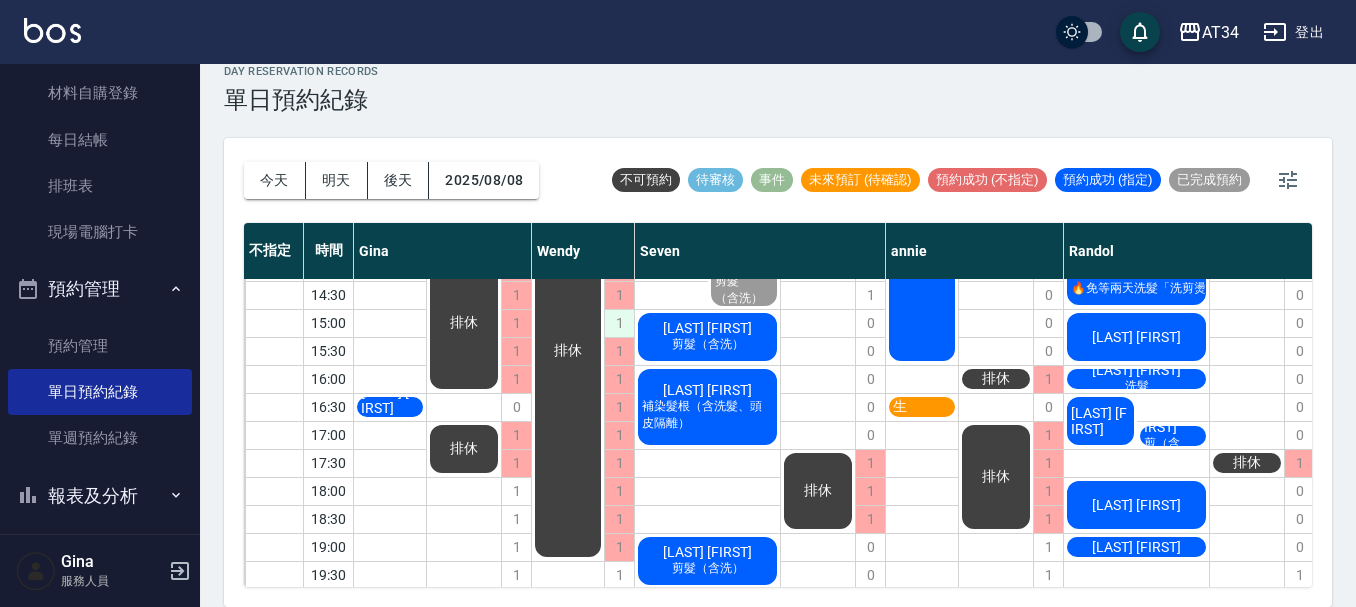 scroll, scrollTop: 200, scrollLeft: 0, axis: vertical 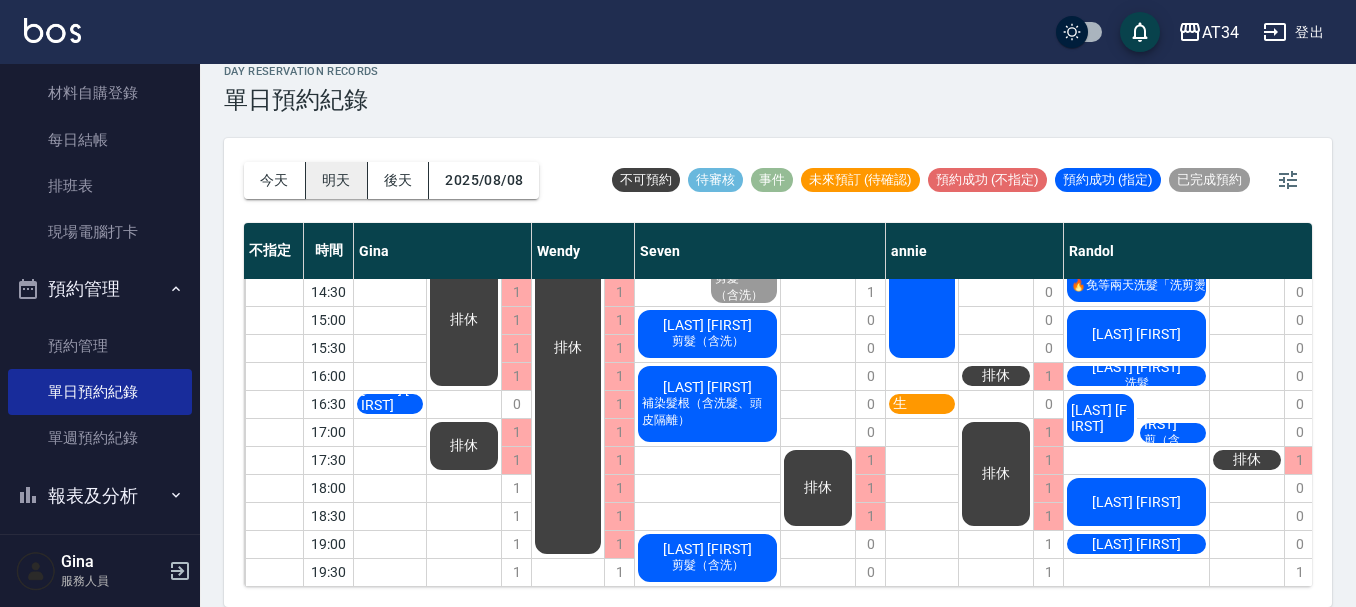 click on "明天" at bounding box center [337, 180] 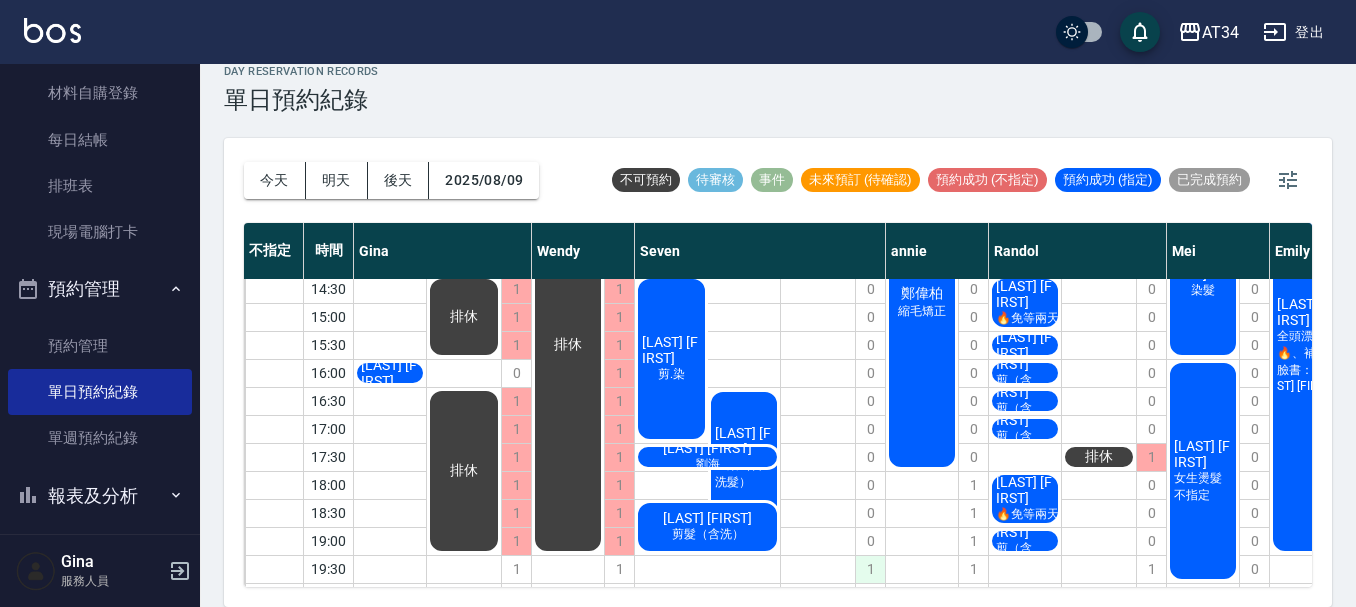 scroll, scrollTop: 0, scrollLeft: 0, axis: both 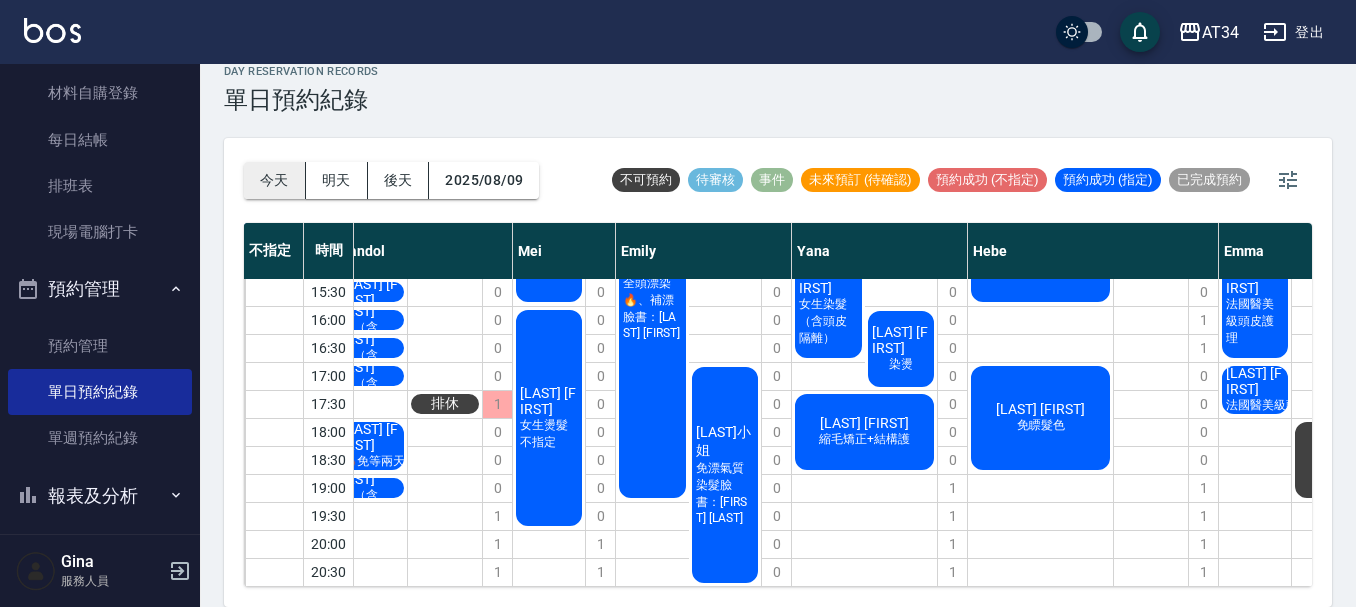 click on "今天" at bounding box center (275, 180) 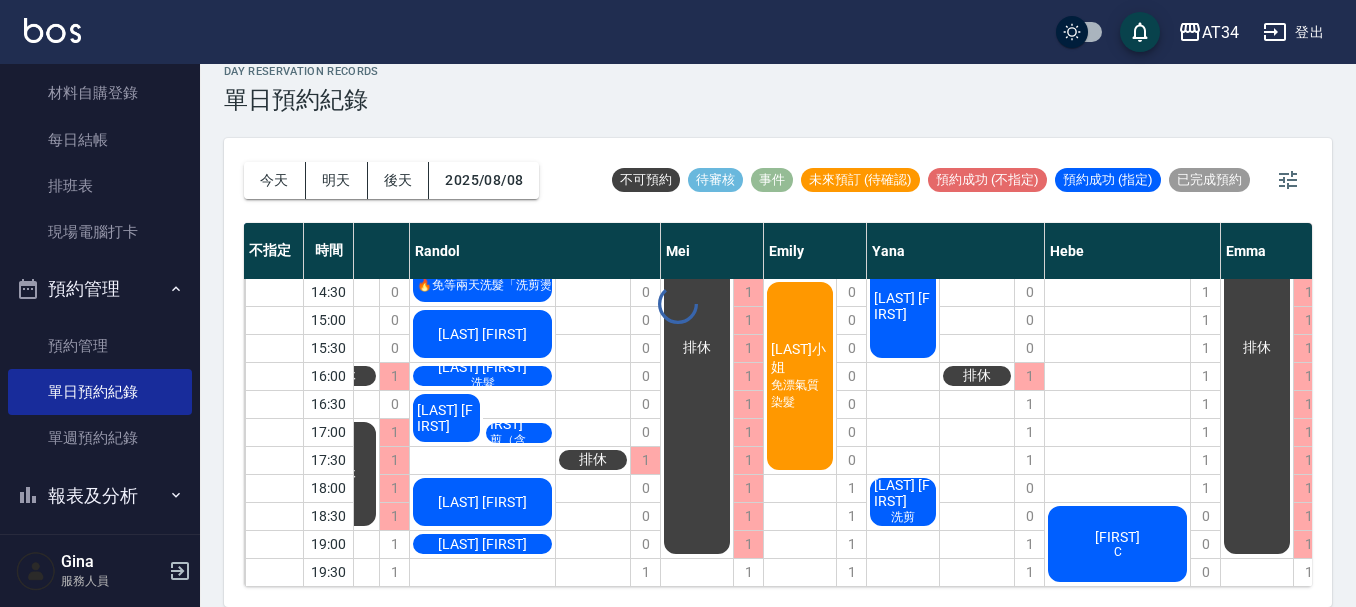 scroll, scrollTop: 212, scrollLeft: 654, axis: both 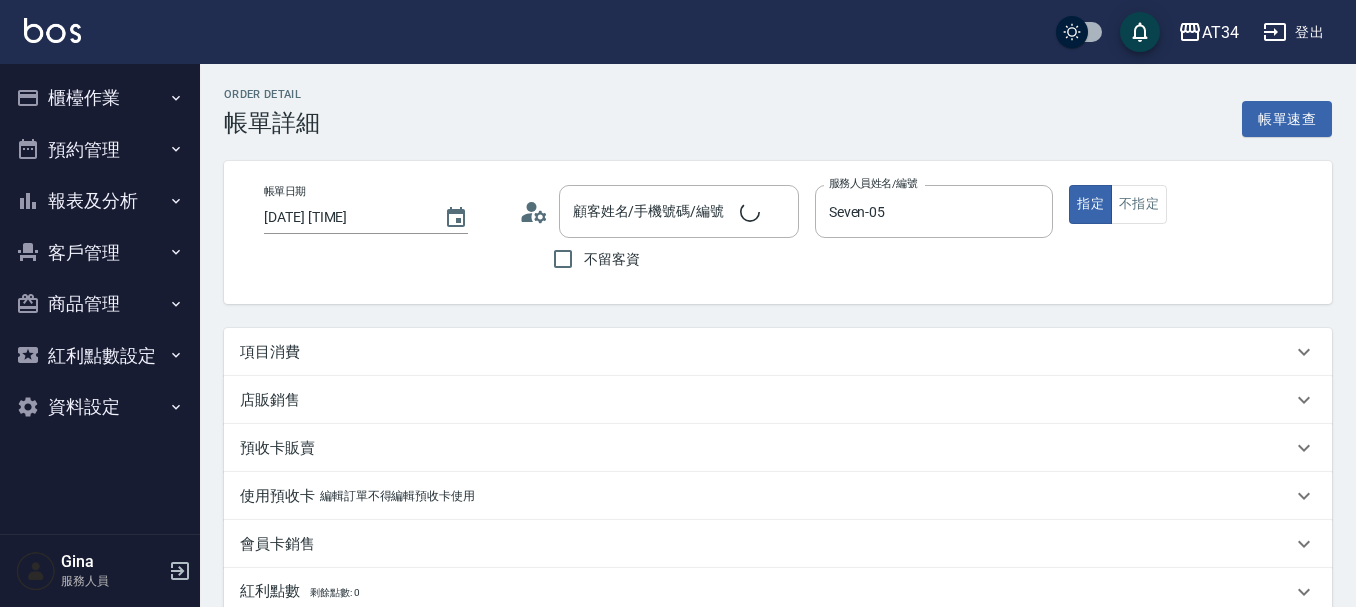 type on "[DATE] [TIME]" 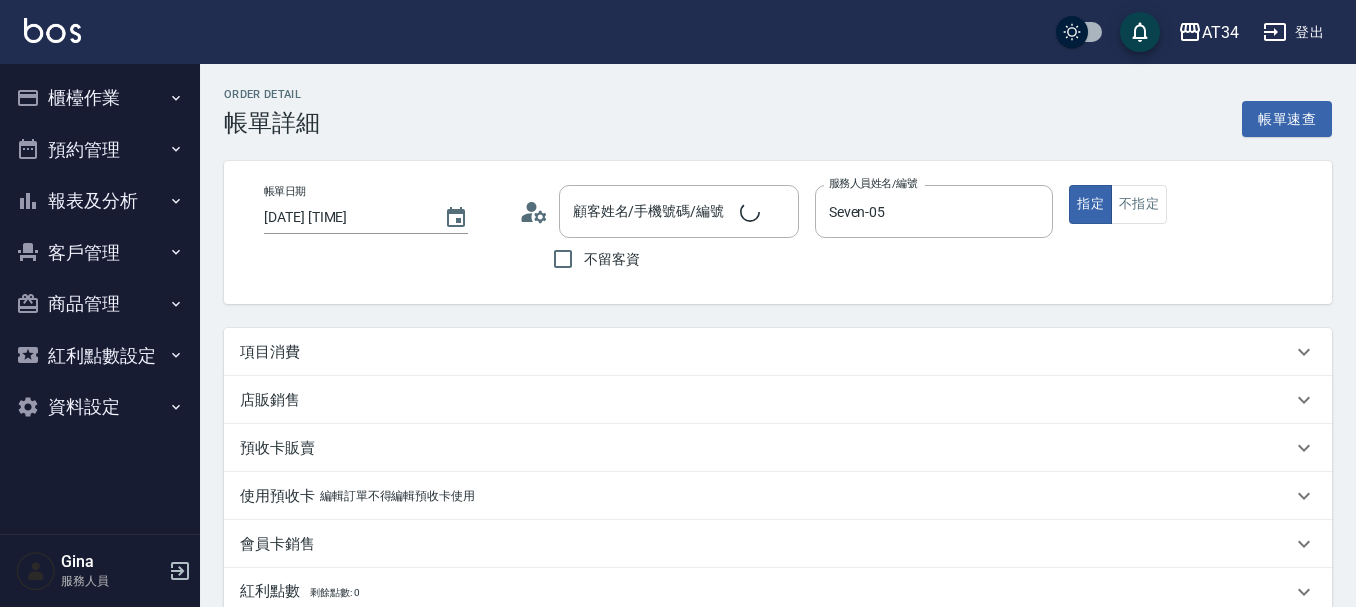type on "Seven-05" 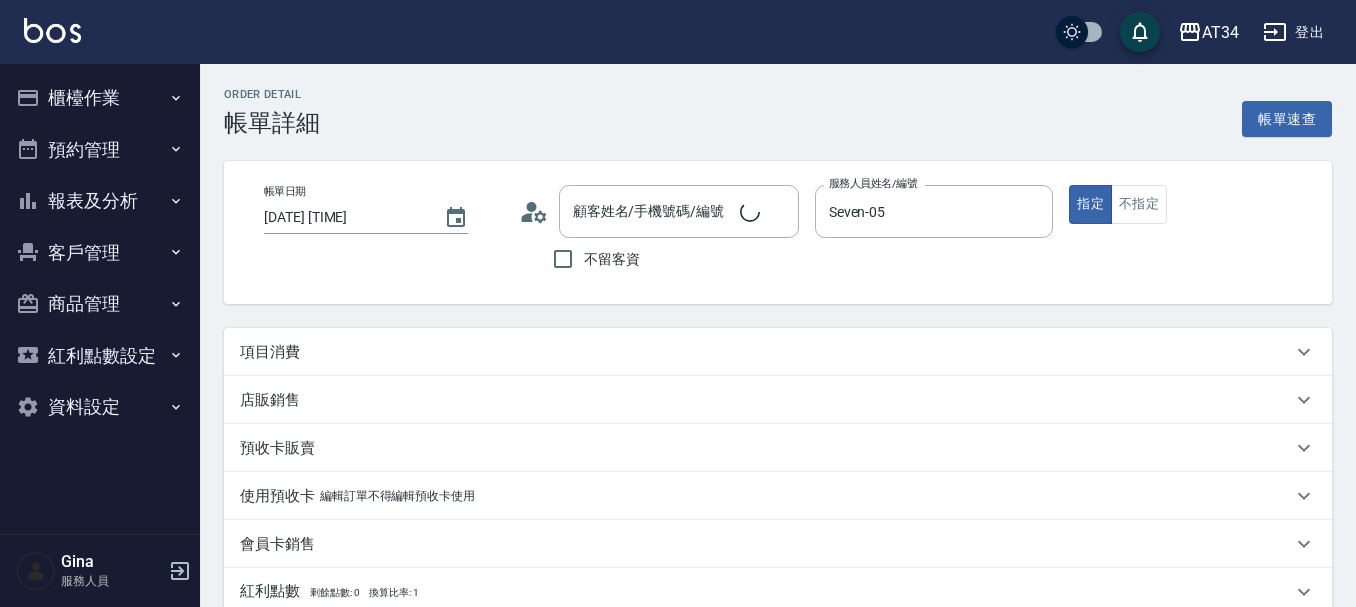 click on "項目消費" at bounding box center (766, 352) 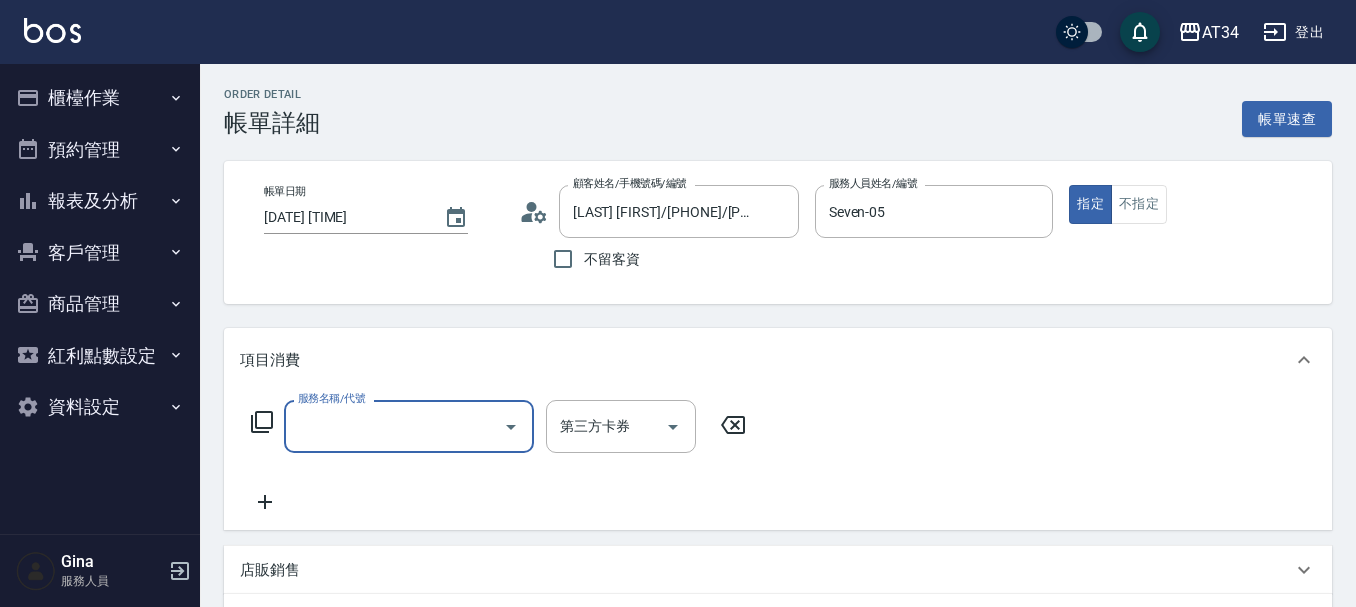 scroll, scrollTop: 0, scrollLeft: 0, axis: both 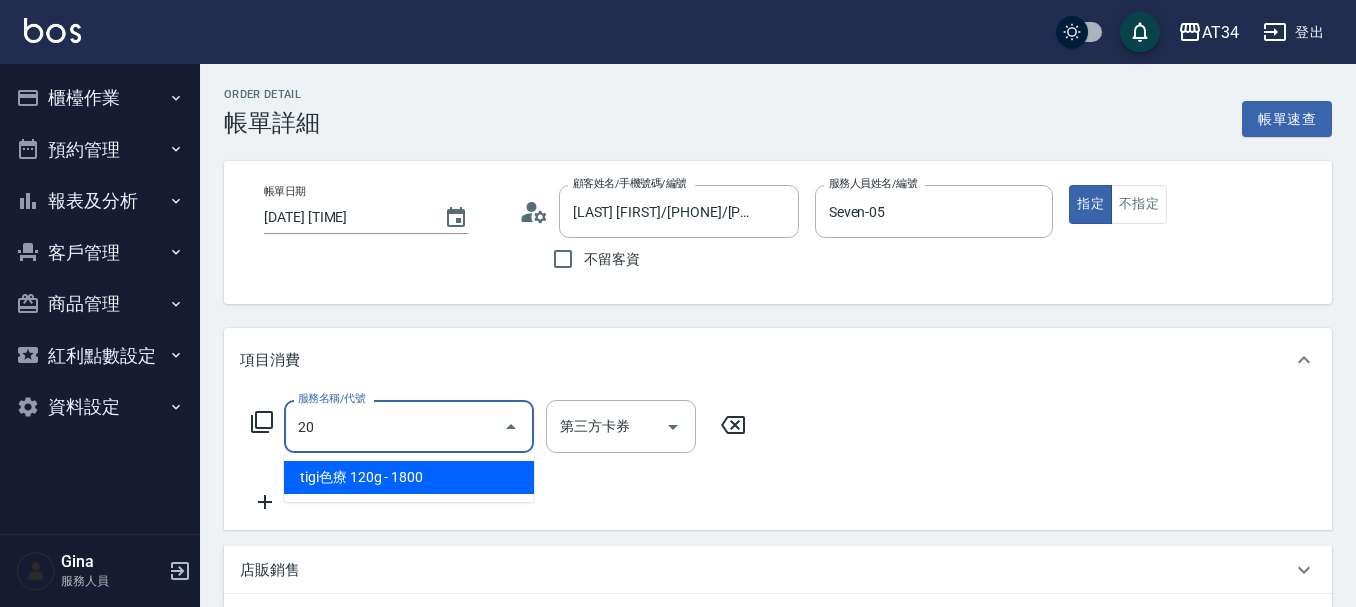 type on "201" 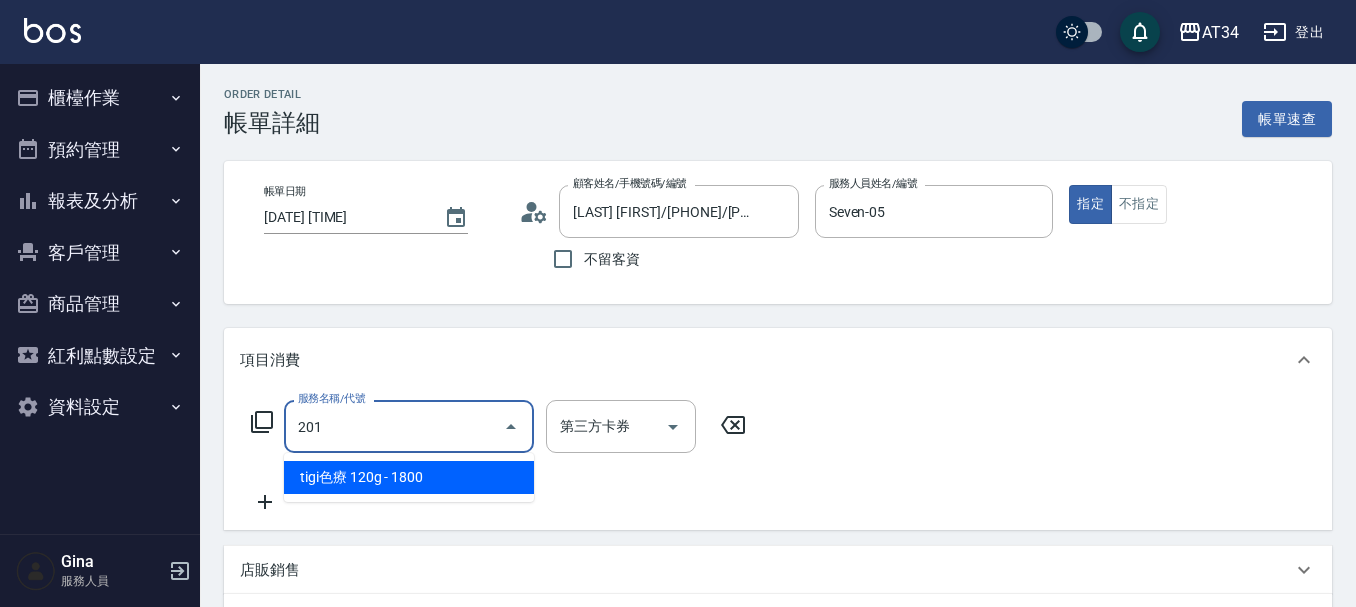 type on "30" 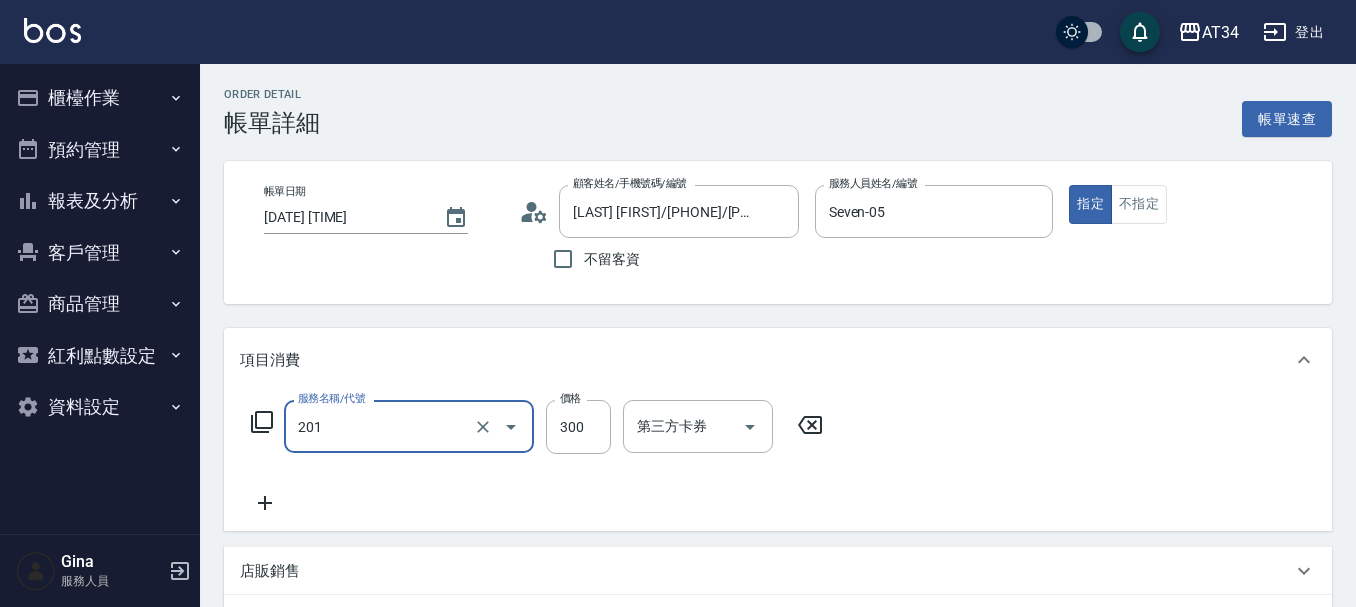 type on "洗髮(201)" 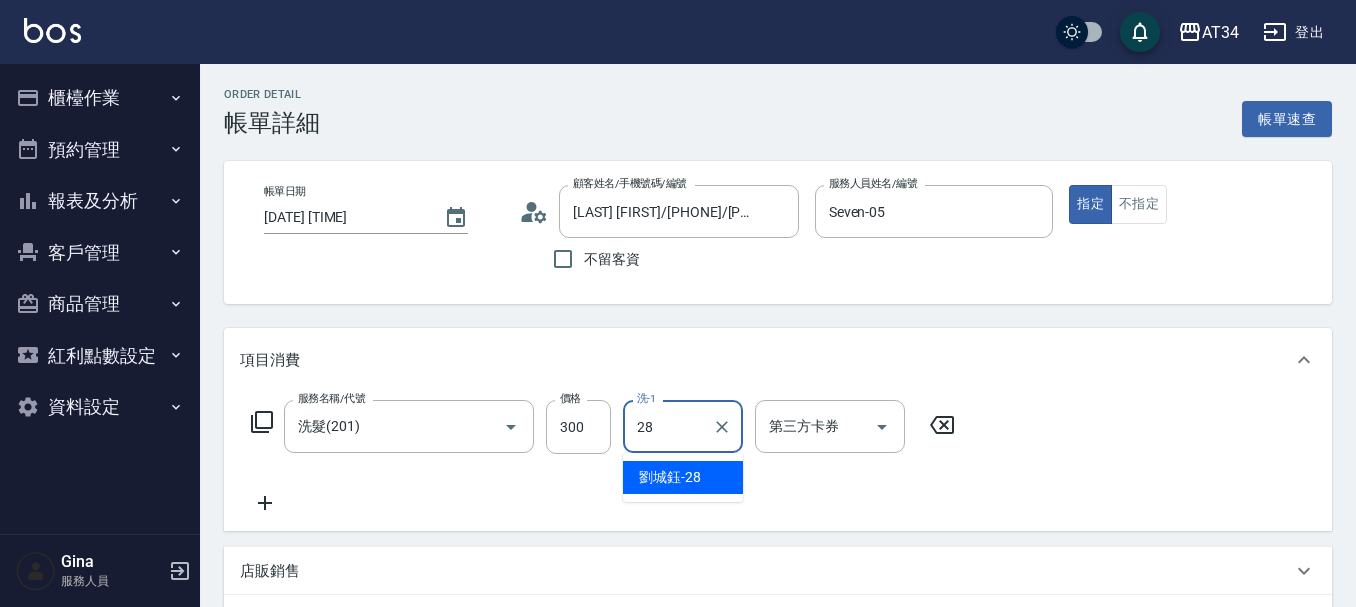 type on "劉城鈺-28" 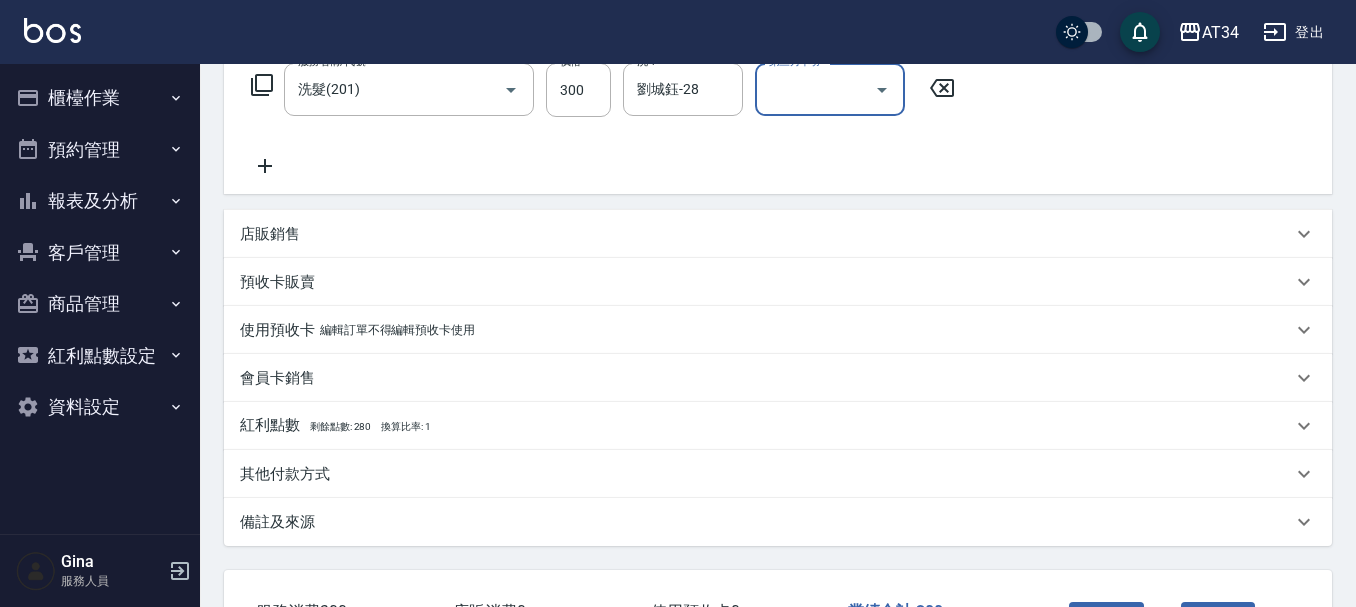 scroll, scrollTop: 492, scrollLeft: 0, axis: vertical 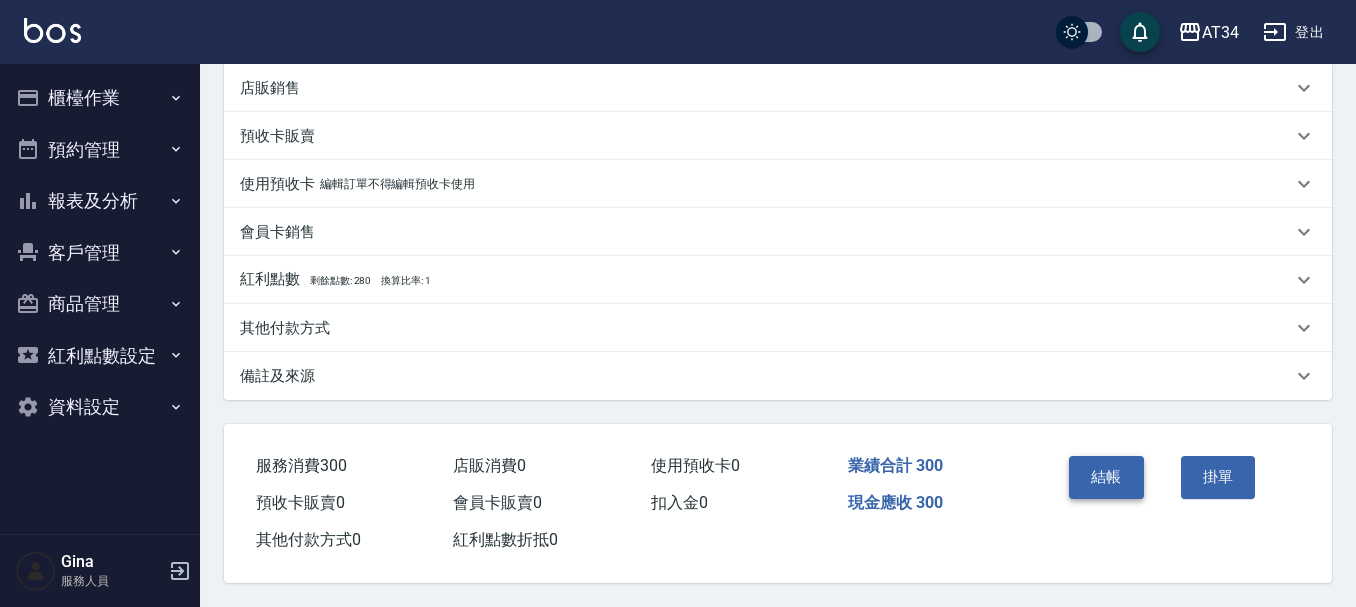 click on "結帳" at bounding box center [1106, 477] 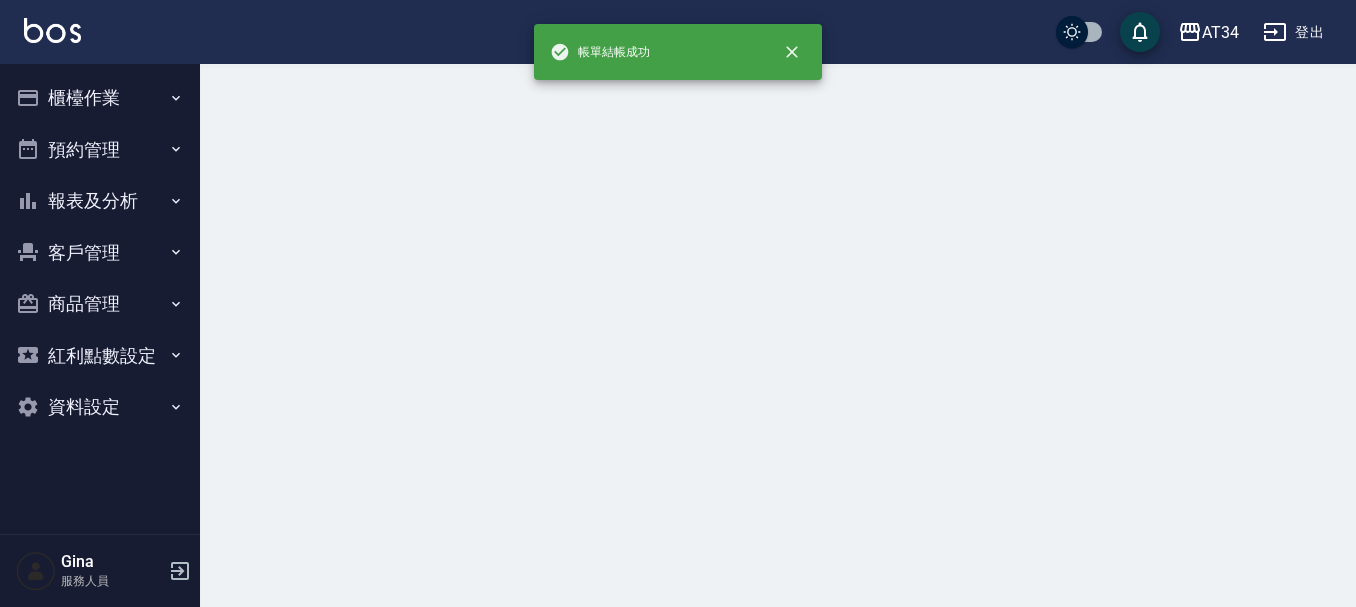 scroll, scrollTop: 0, scrollLeft: 0, axis: both 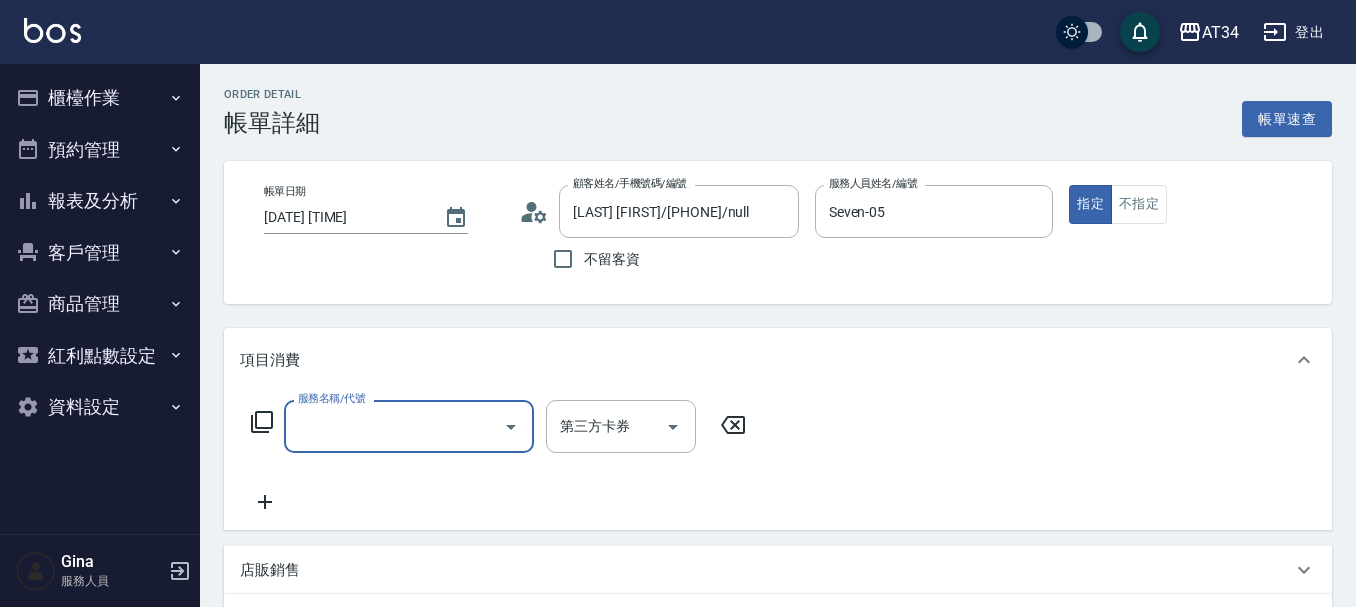 type on "2" 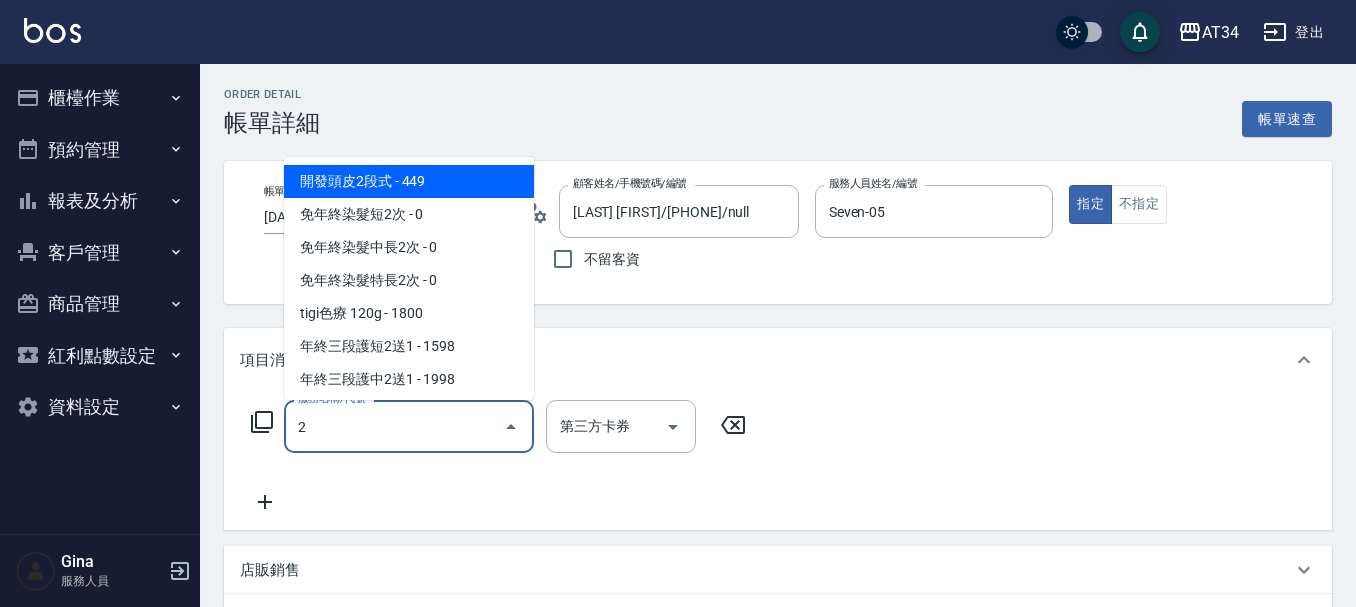 type on "20" 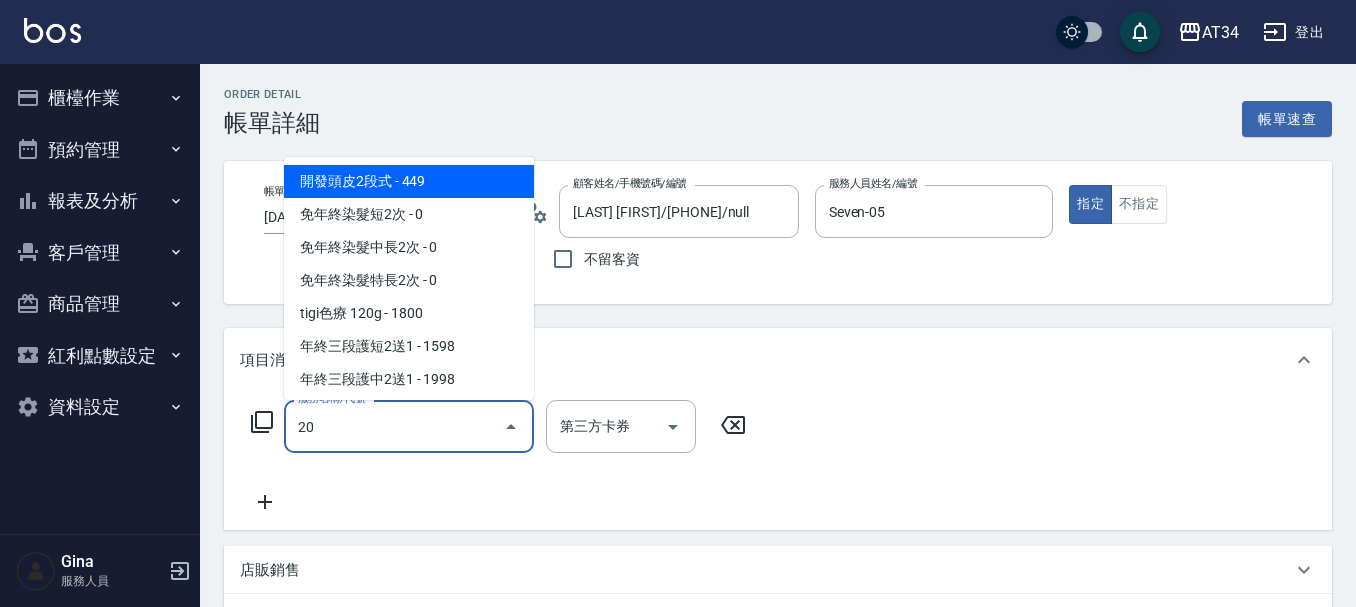 type on "補染髮根（含洗髮、頭皮隔離）劉海@" 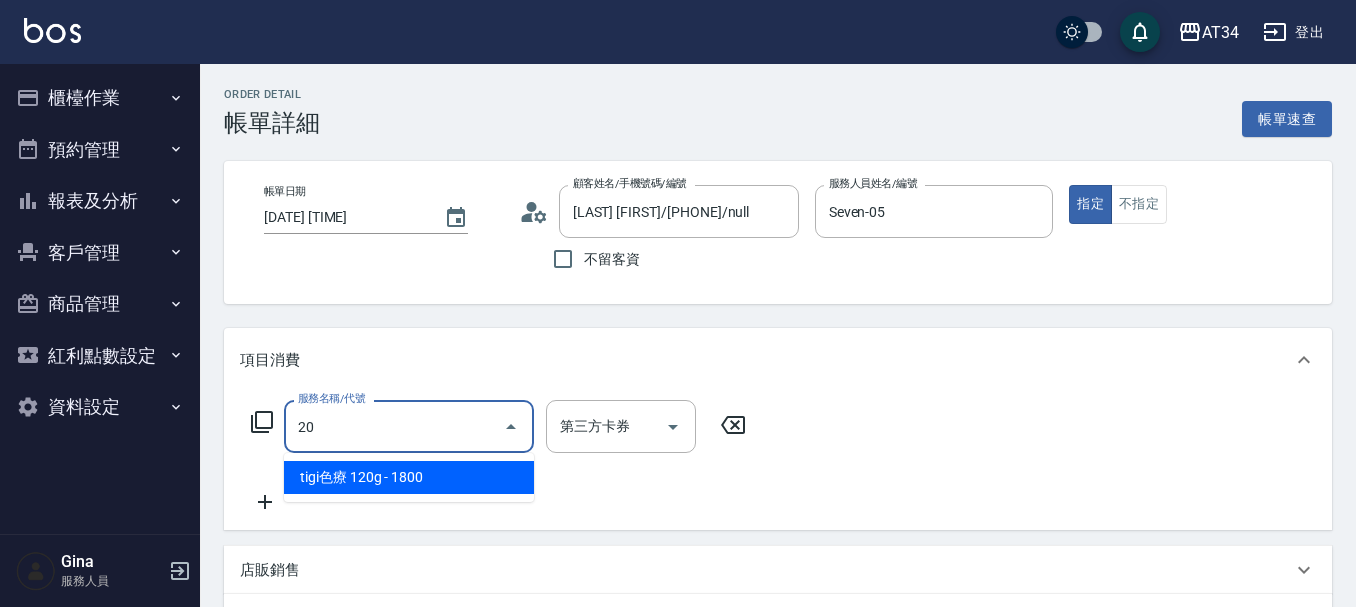 type on "2" 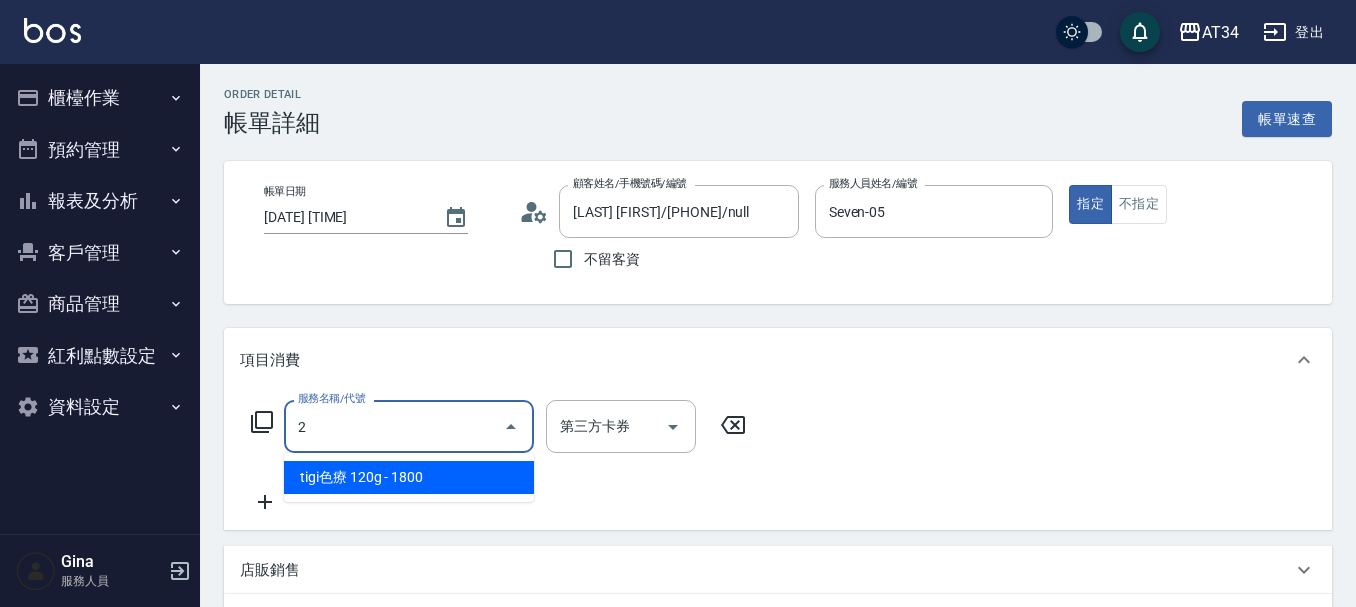 type on "補染髮根（含洗髮、頭皮隔離）劉海@" 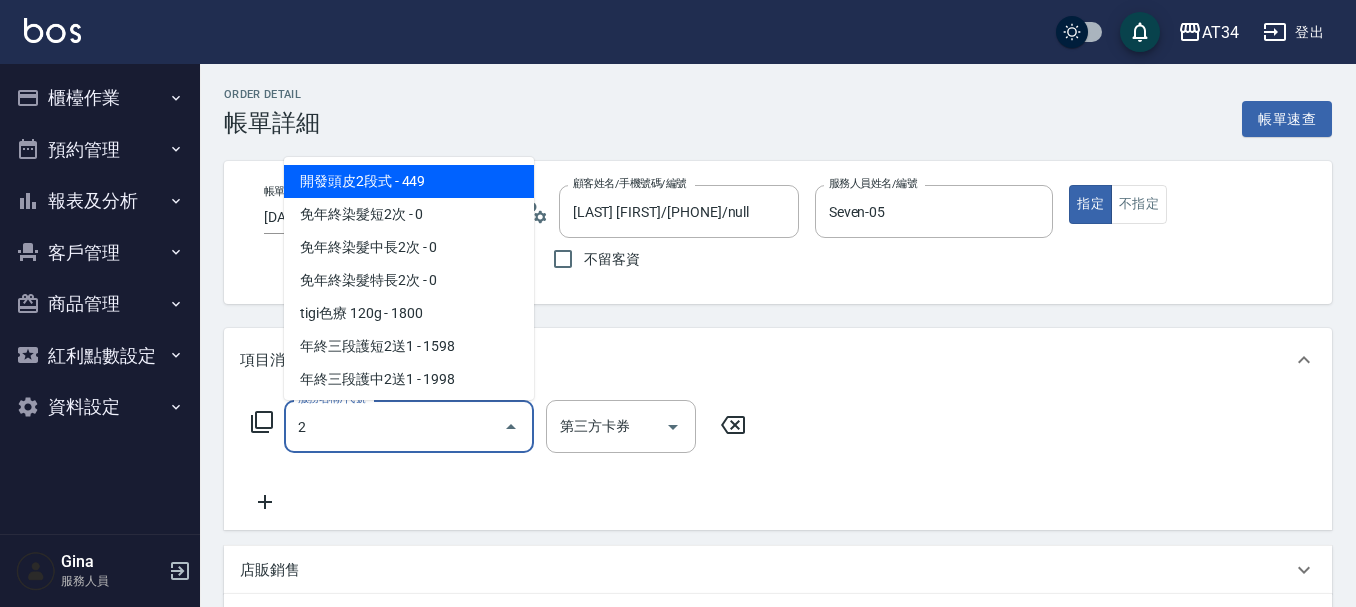type 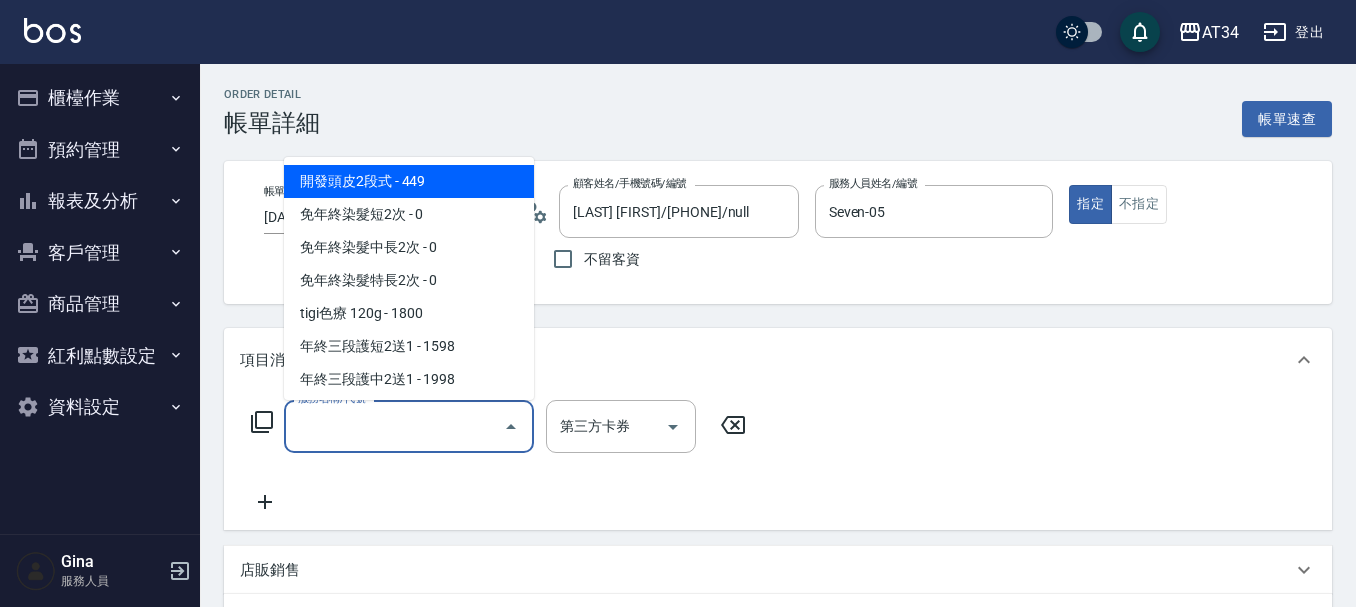 type on "補染髮根（含洗髮、頭皮隔離）劉海@" 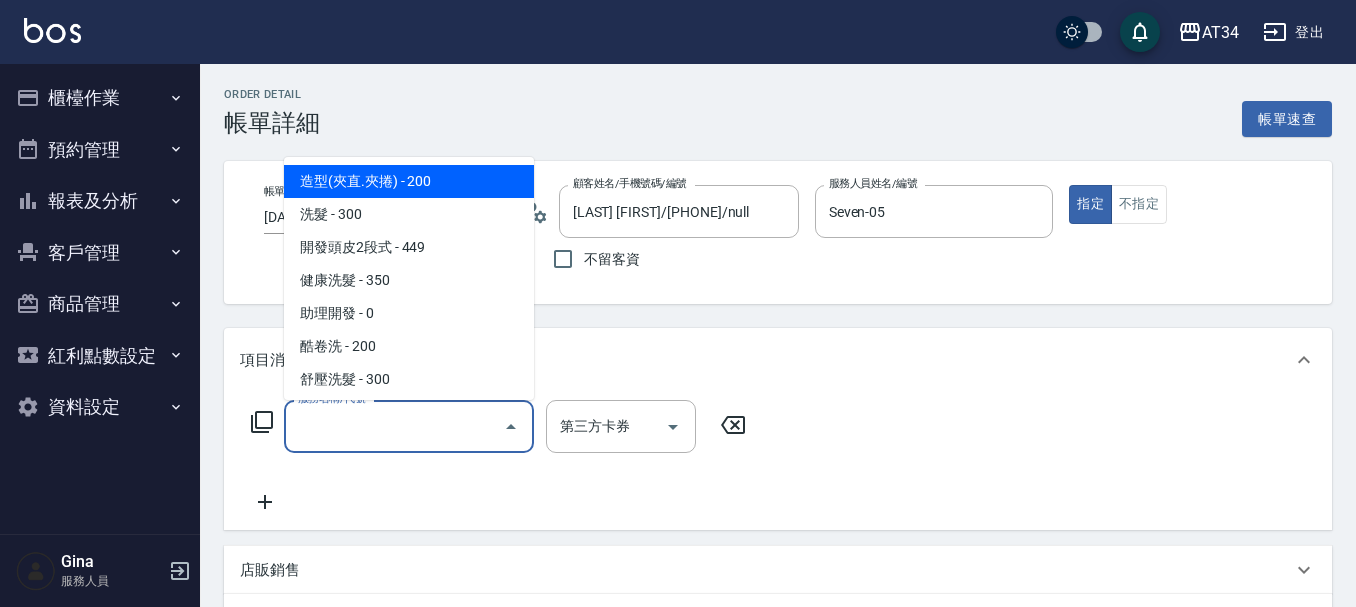 type on "5" 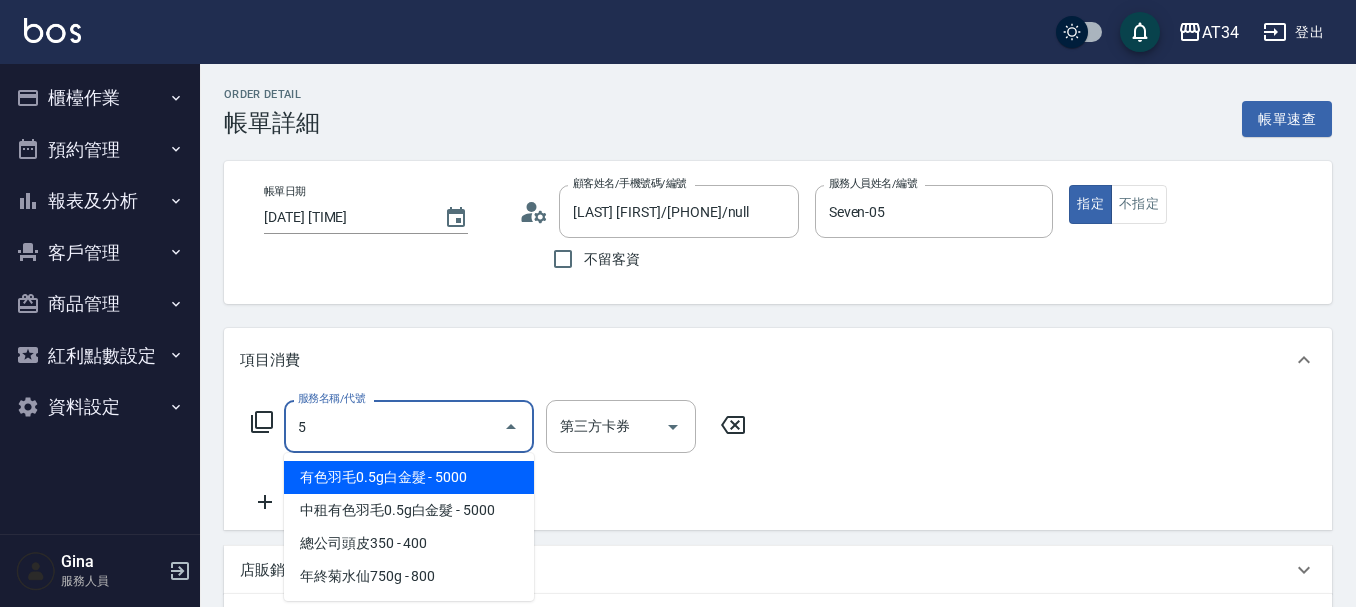 type on "50" 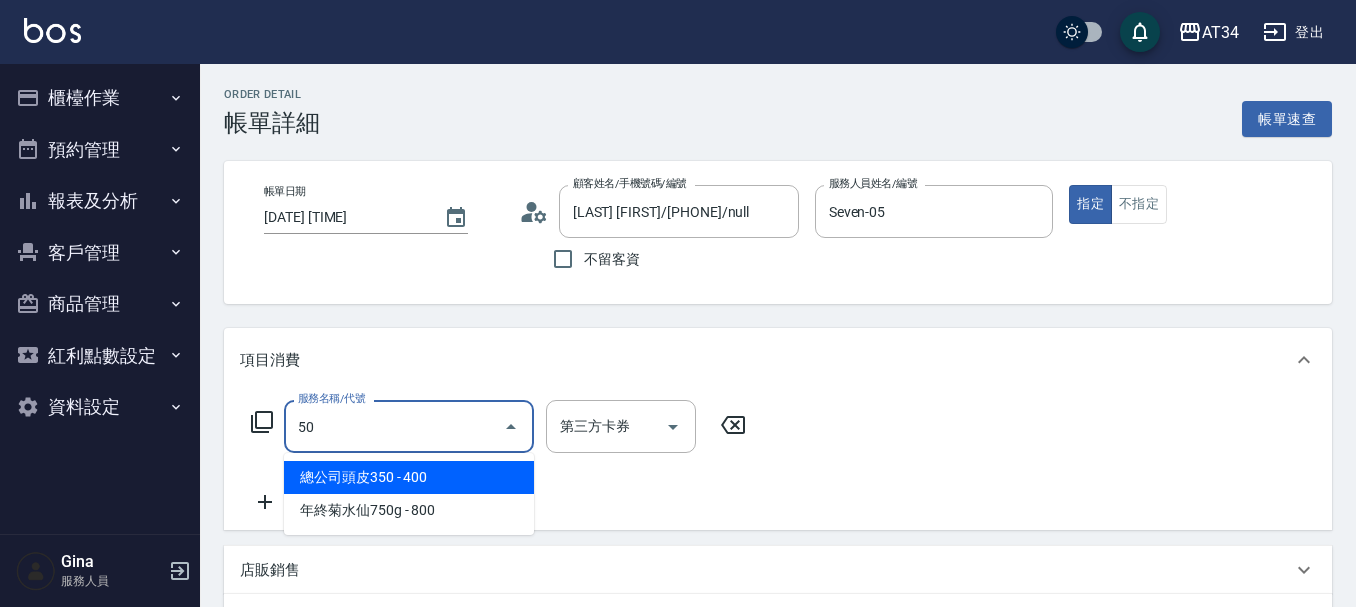 type on "503" 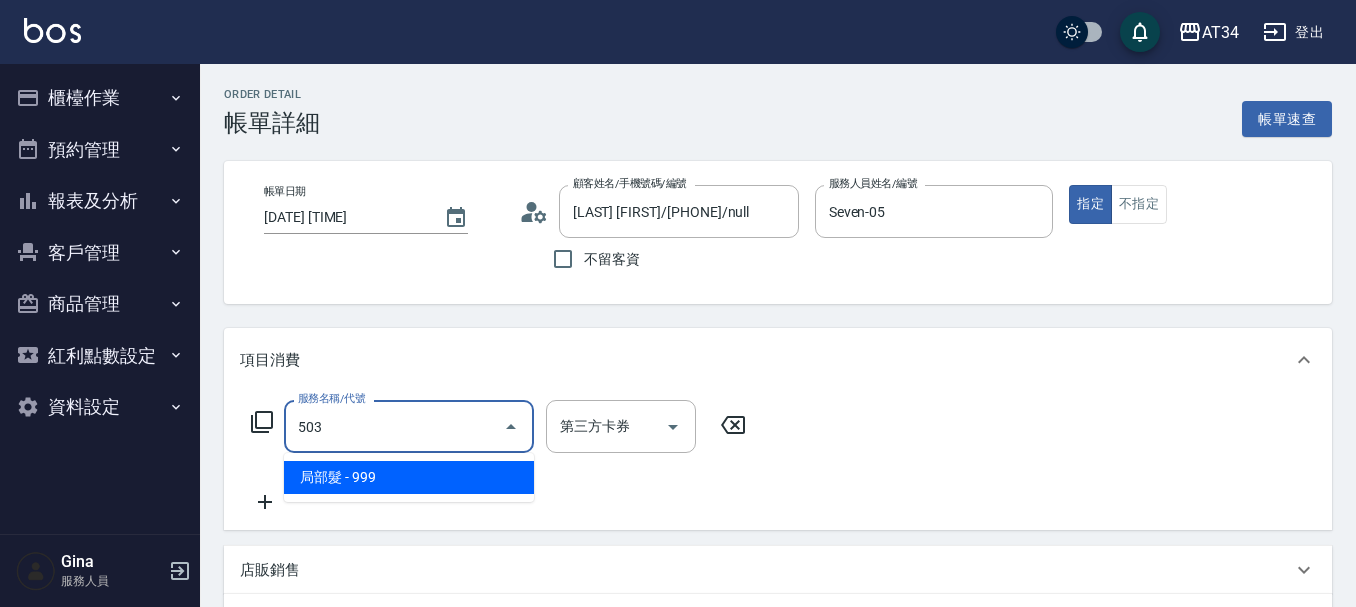 type on "90" 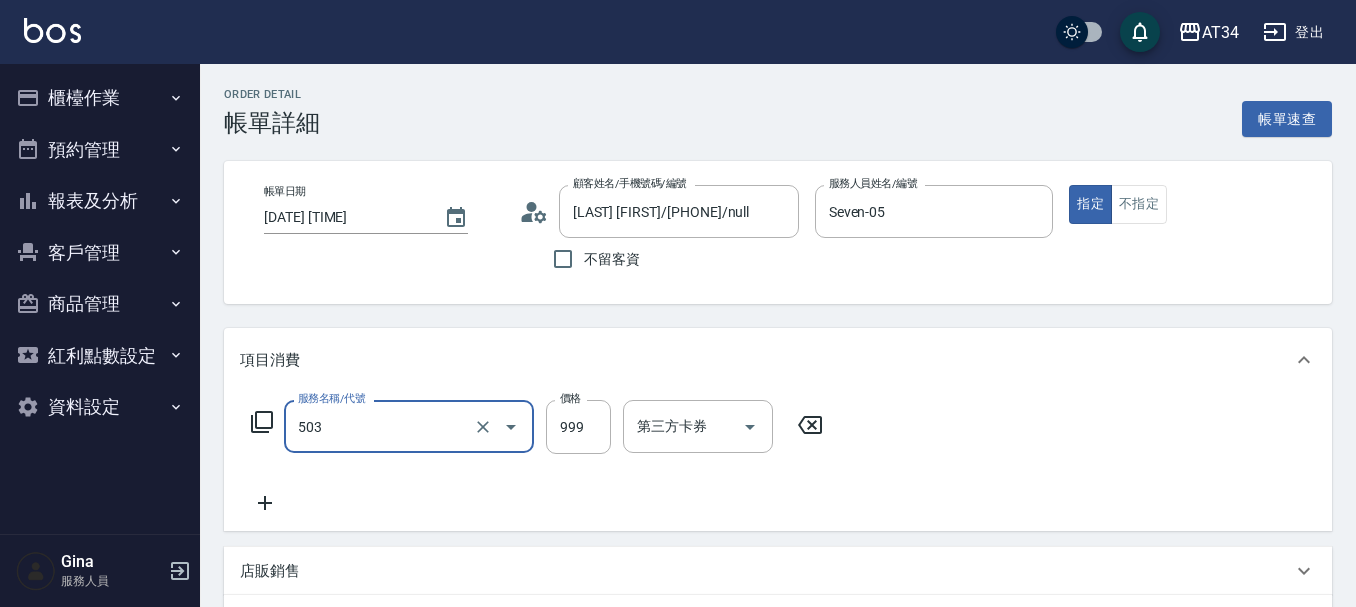 type on "局部髮(503)" 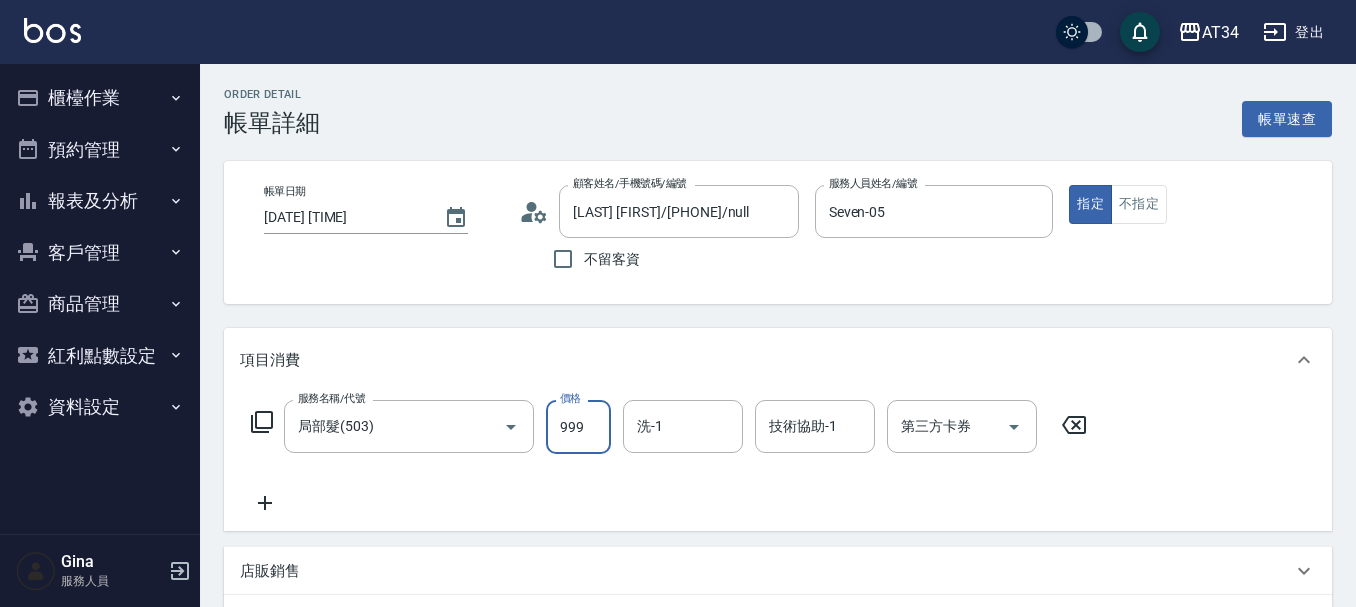 type on "0" 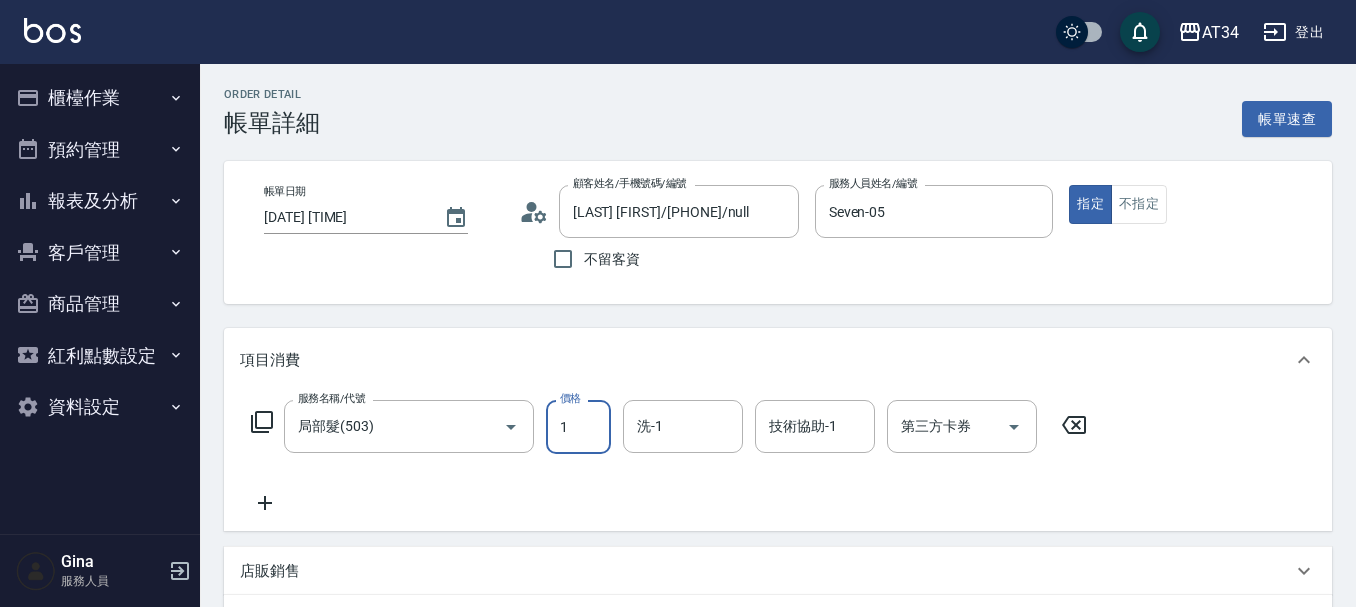 type on "補染髮根（含洗髮、頭皮隔離）劉海@" 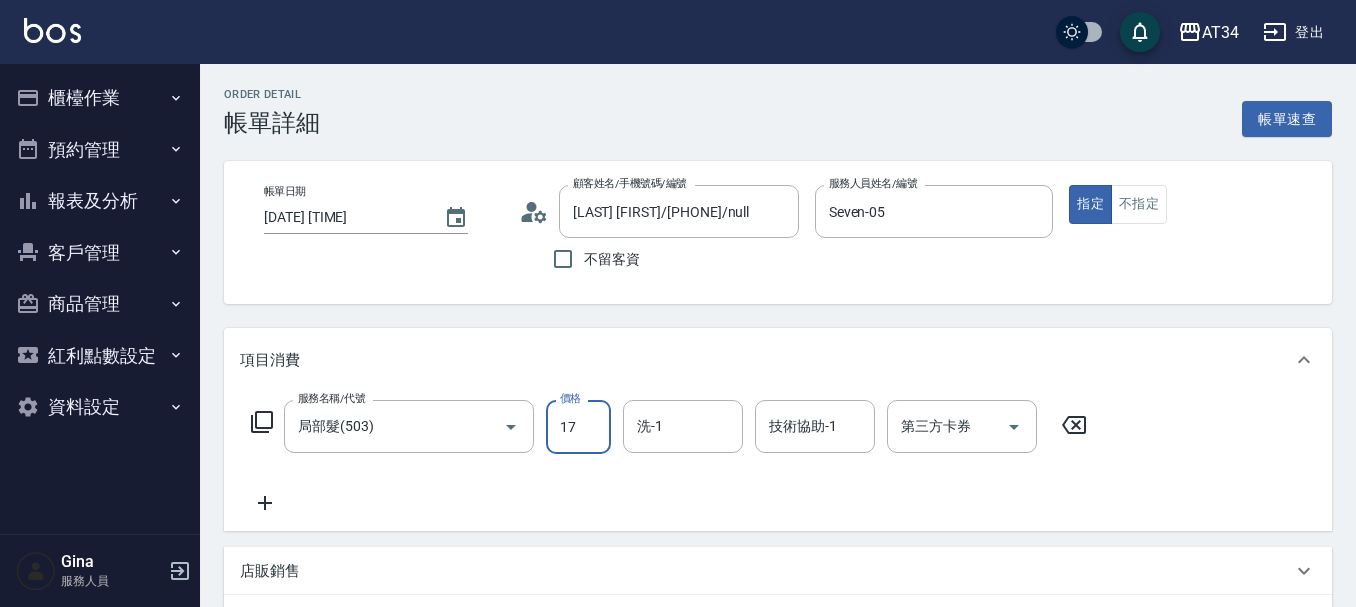 type on "170" 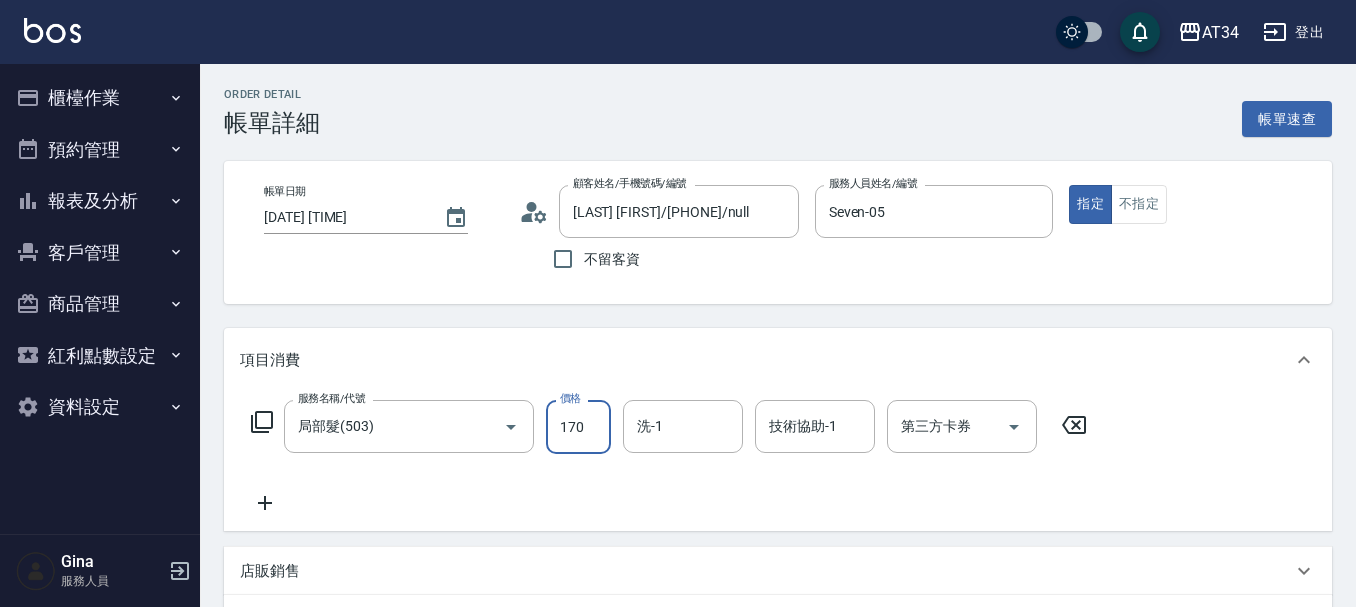 type on "10" 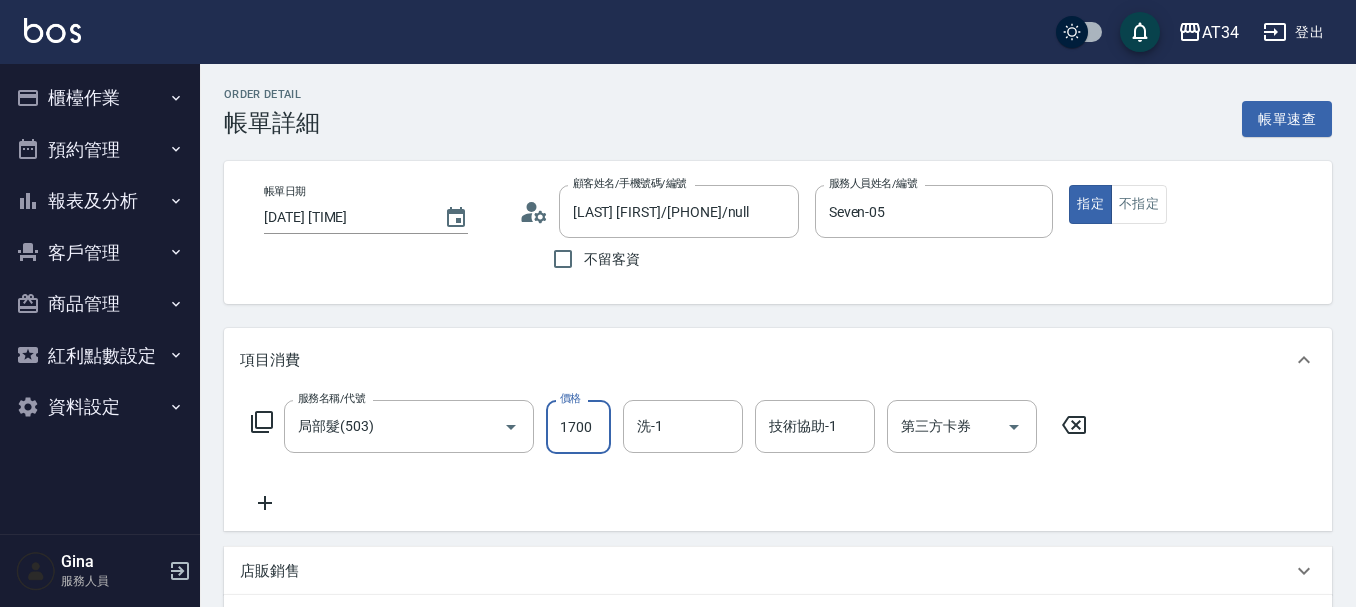 type on "1700" 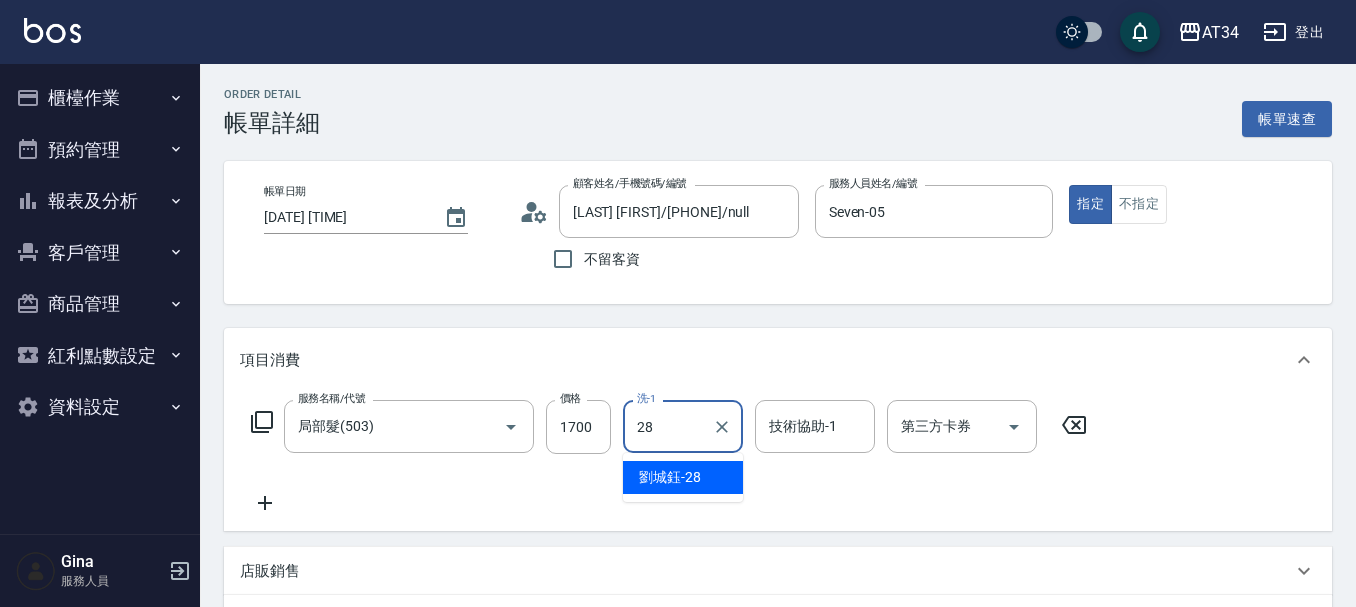 type on "28" 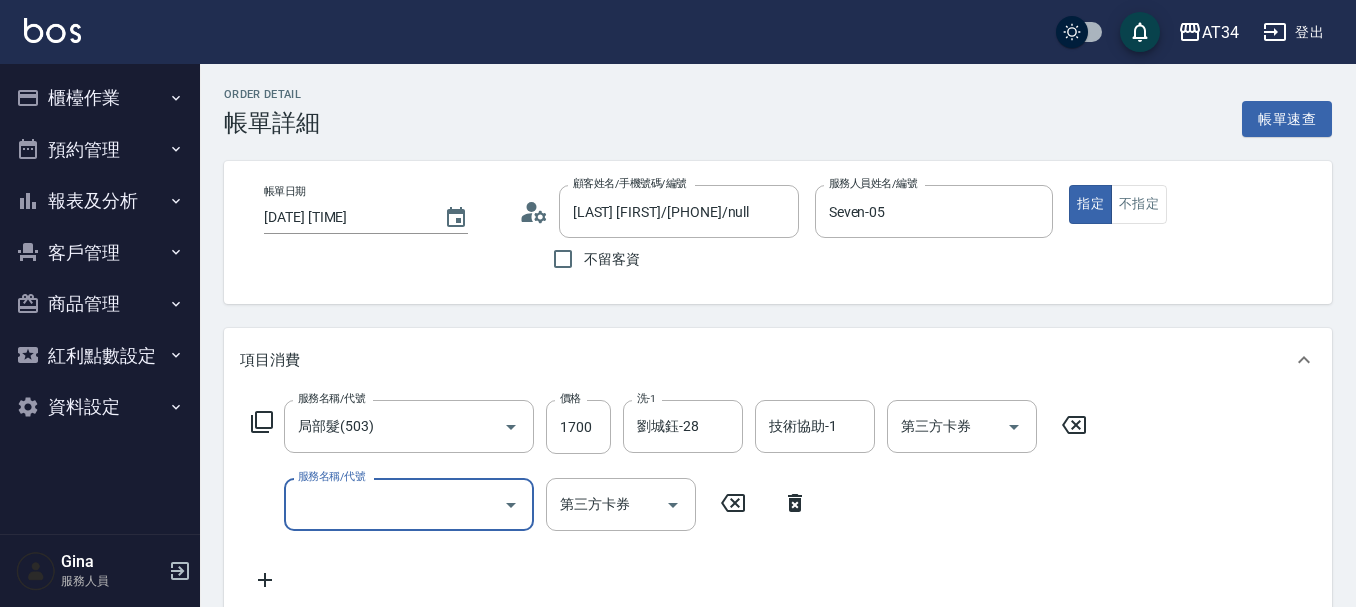 type on "補染髮根（含洗髮、頭皮隔離）劉海@" 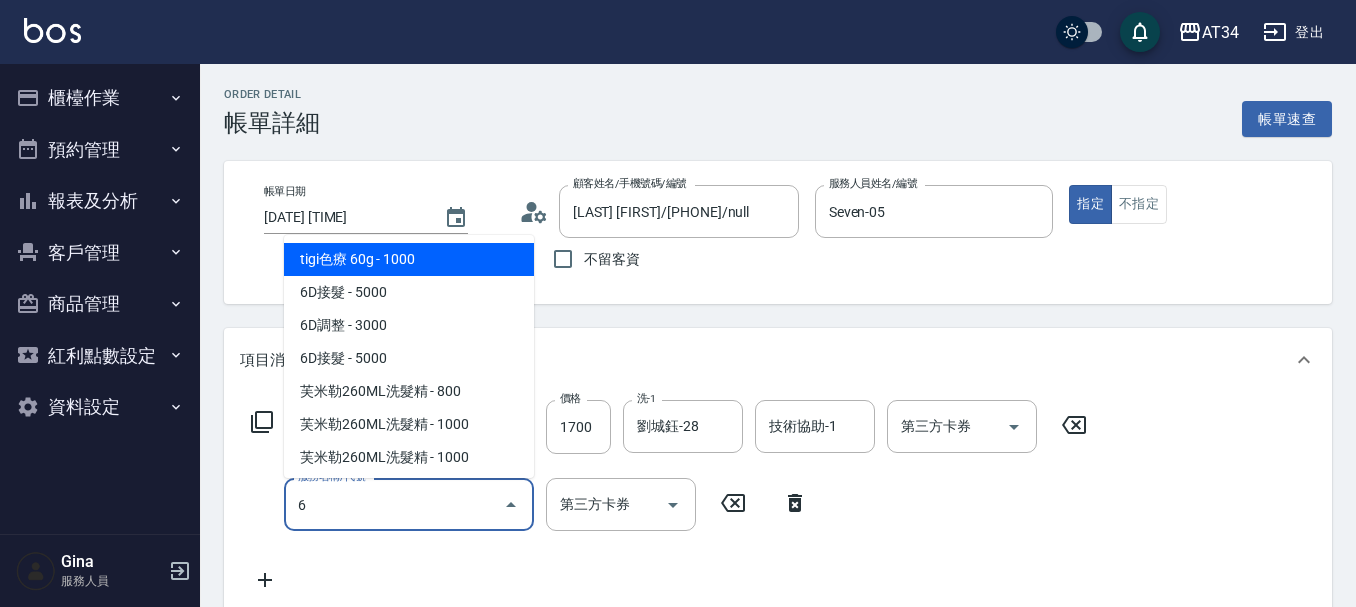 type on "補染髮根（含洗髮、頭皮隔離）劉海@" 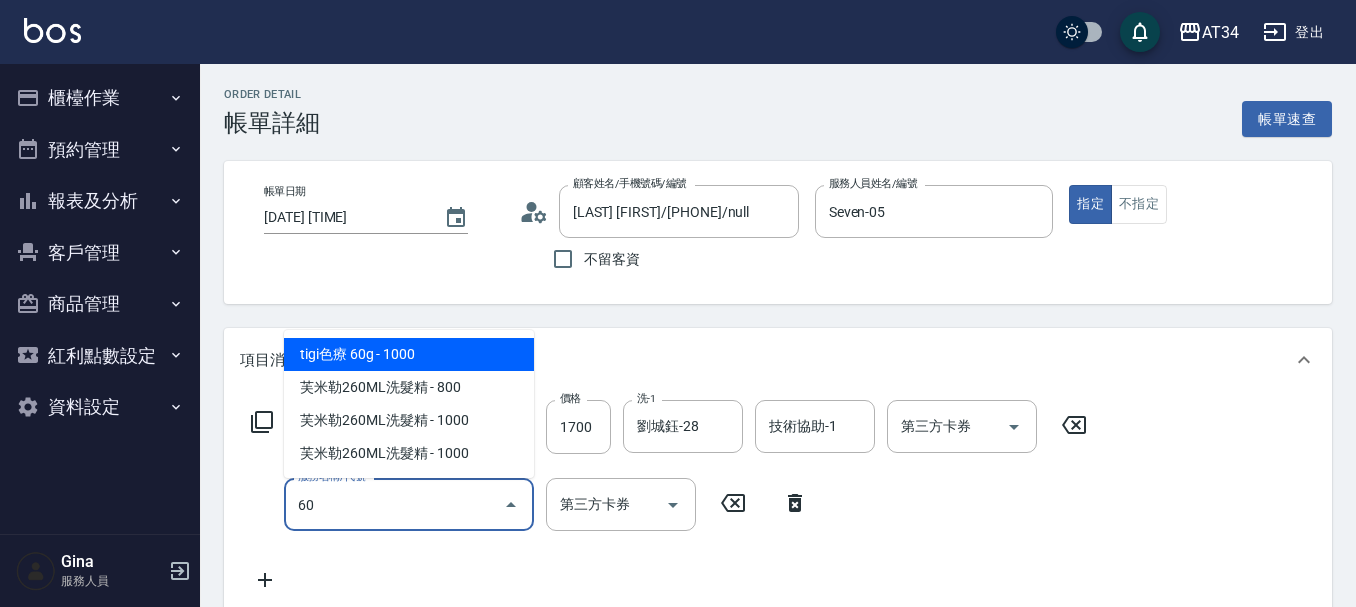 type on "補染髮根（含洗髮、頭皮隔離）劉海@" 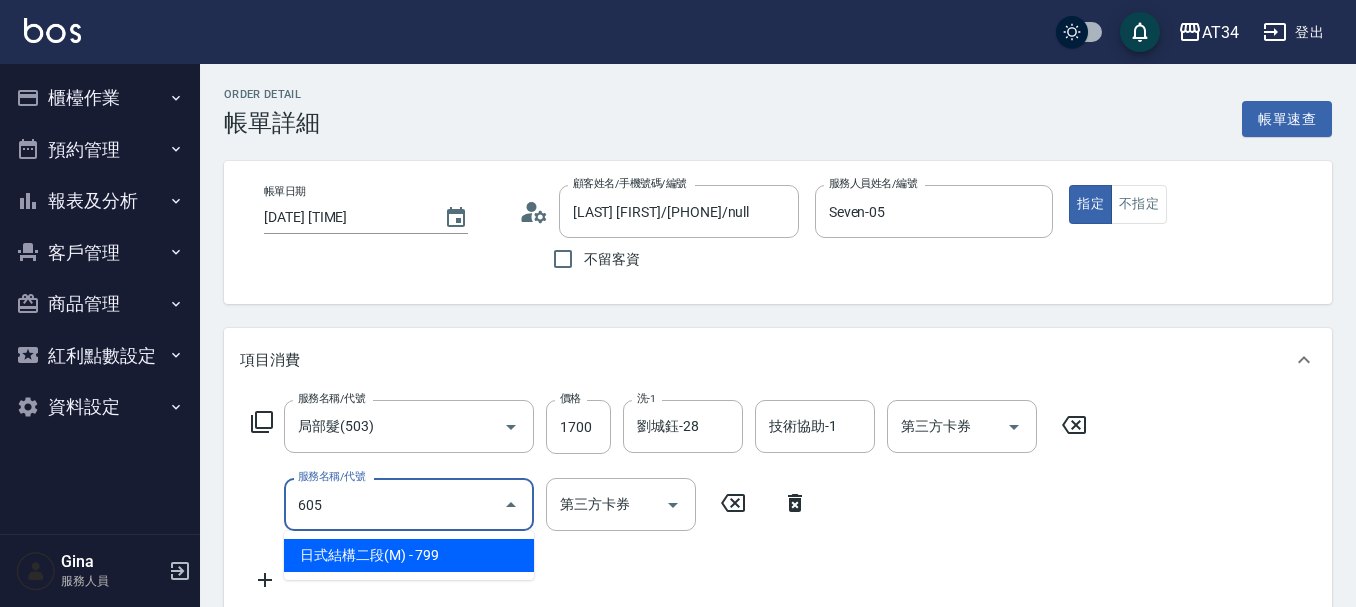 type on "240" 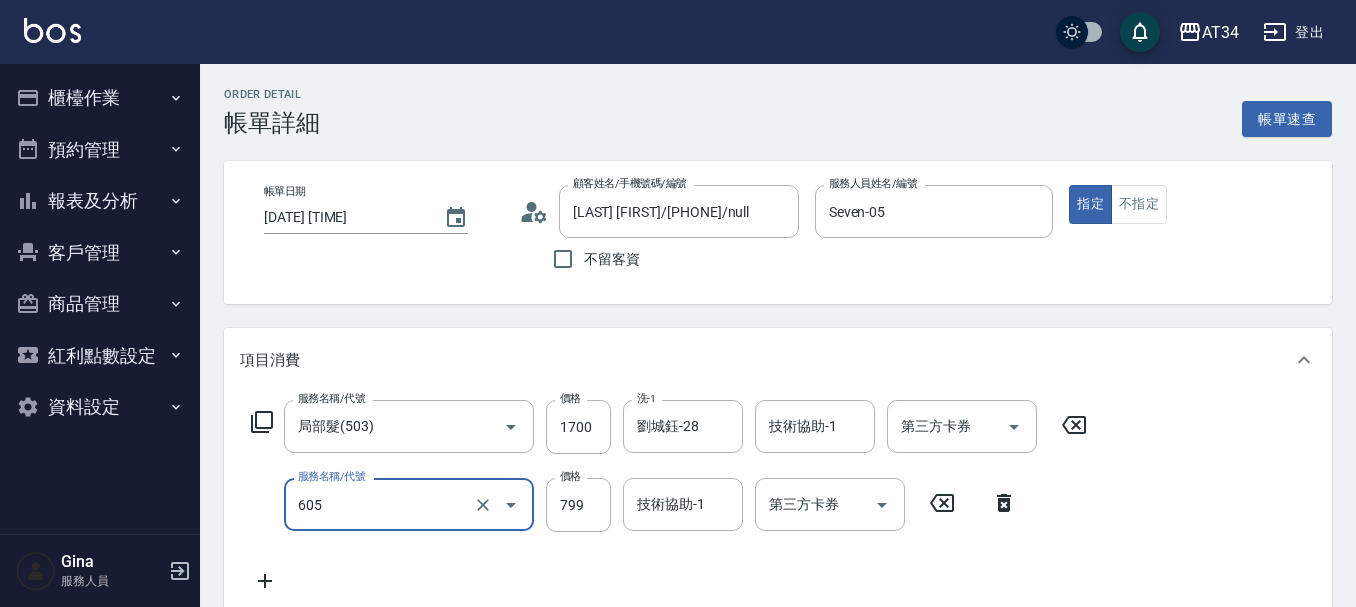 type on "605" 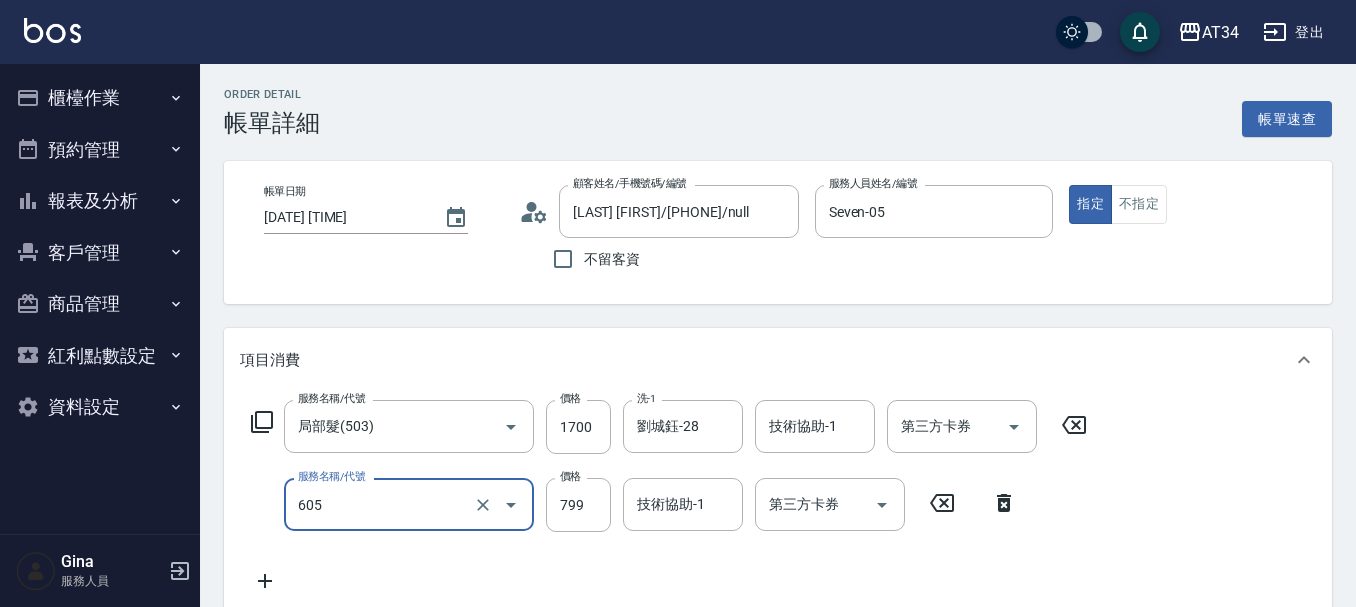 type on "補染髮根（含洗髮、頭皮隔離）劉海@" 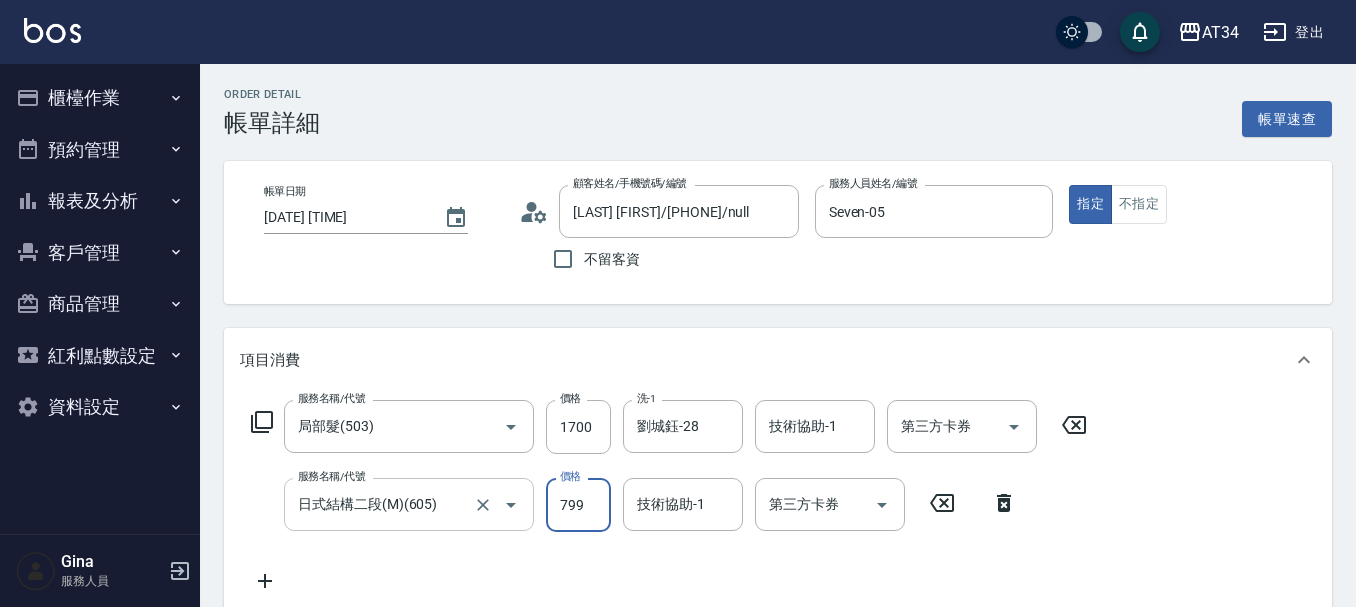 click on "日式結構二段(M)(605)" at bounding box center [381, 504] 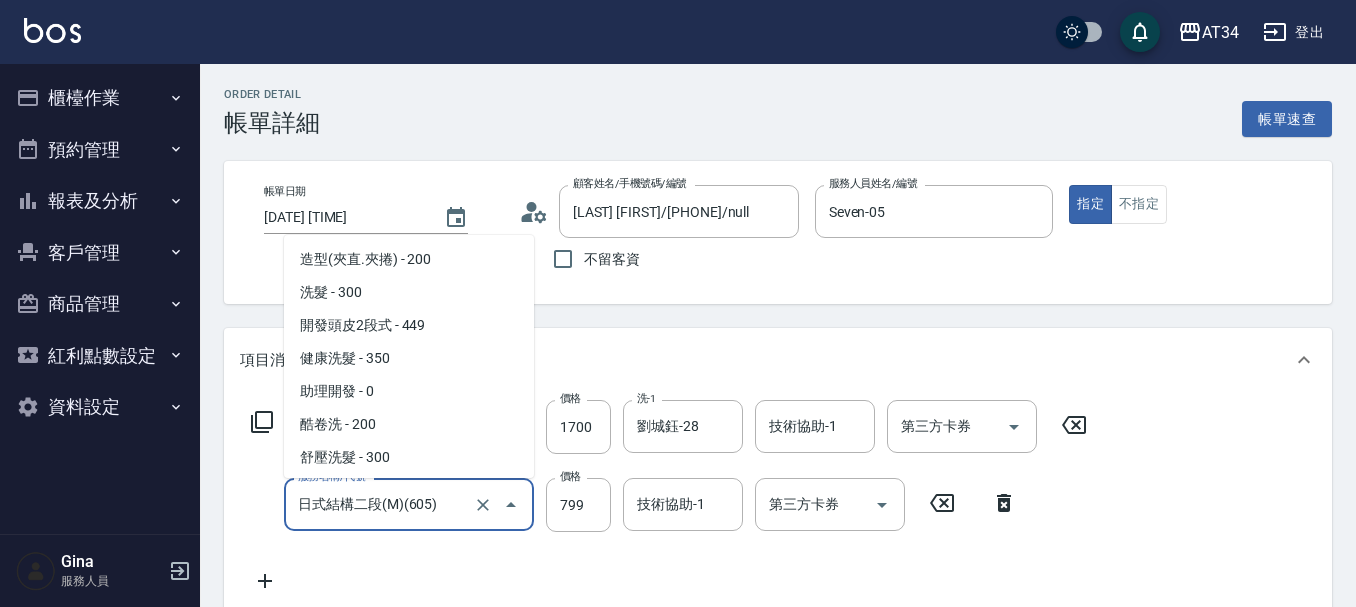 scroll, scrollTop: 755, scrollLeft: 0, axis: vertical 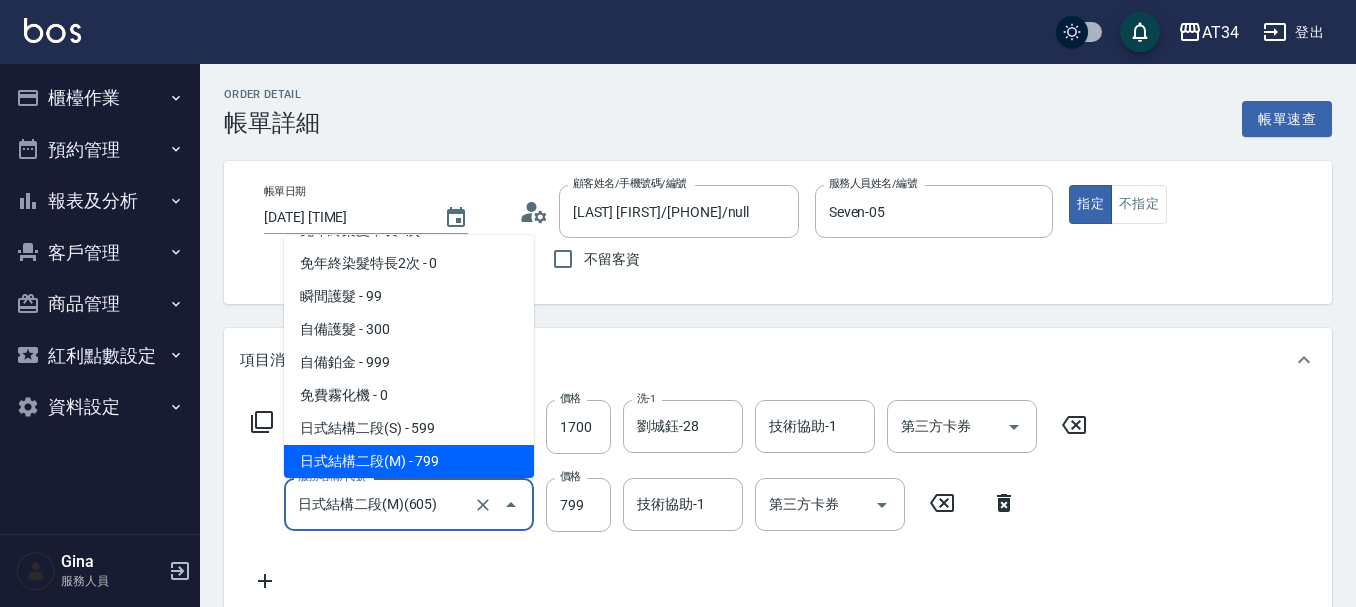 type on "6" 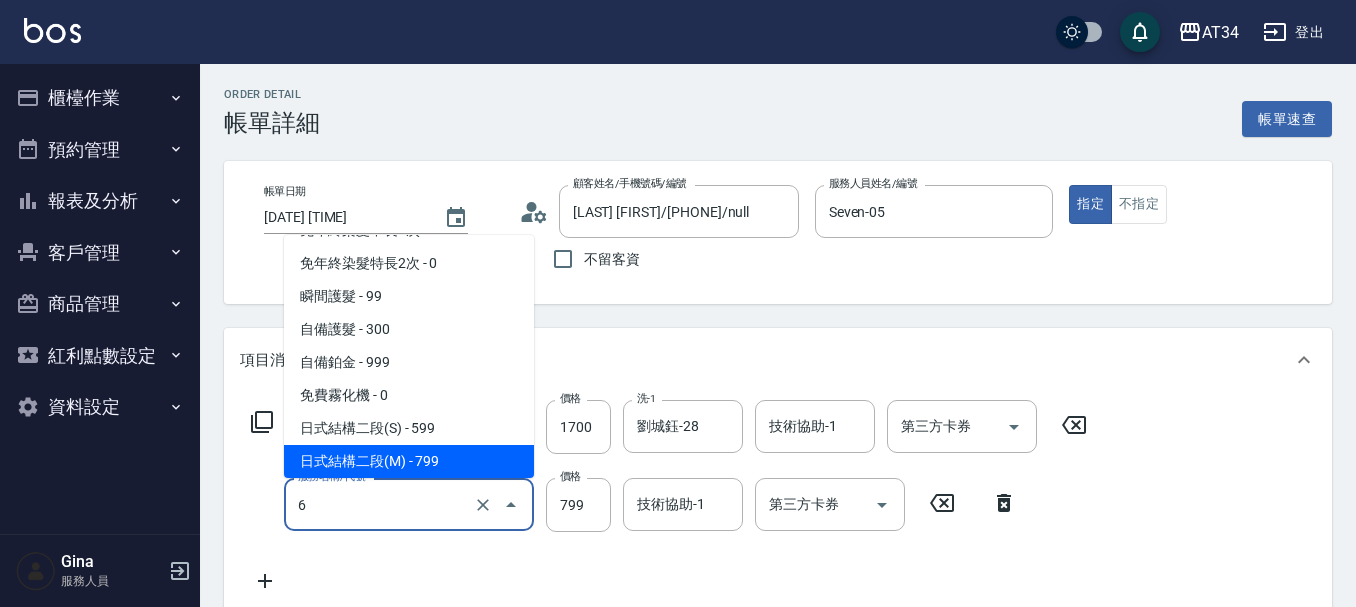type on "170" 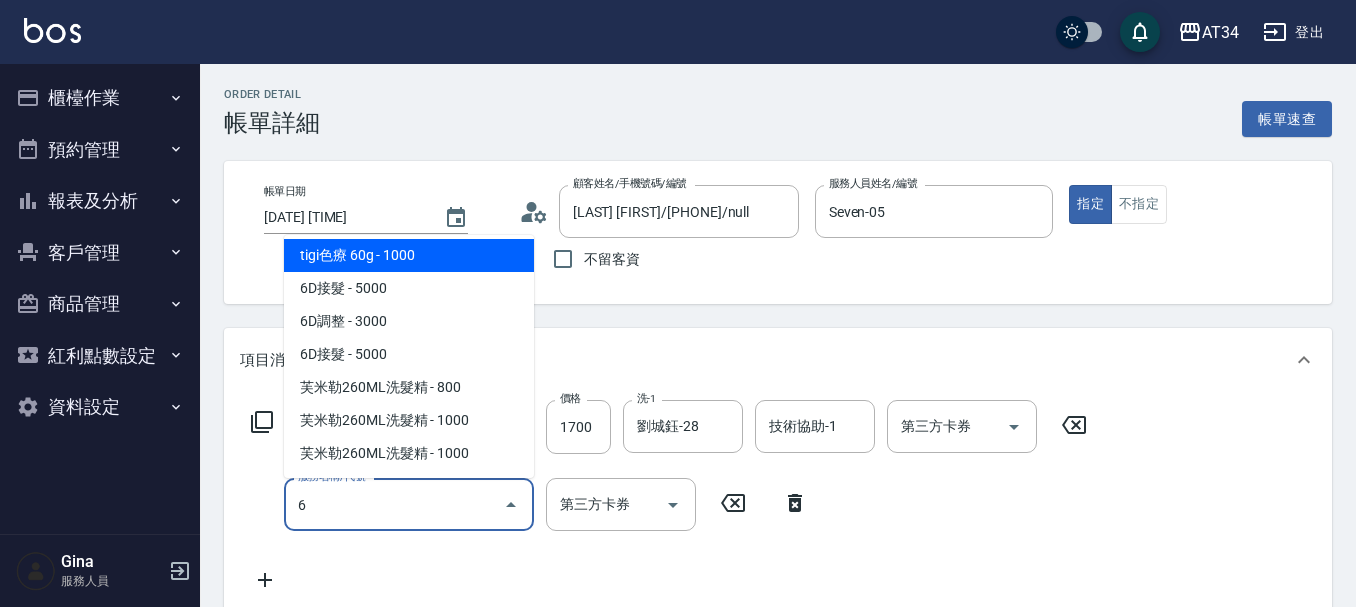 scroll, scrollTop: 4, scrollLeft: 0, axis: vertical 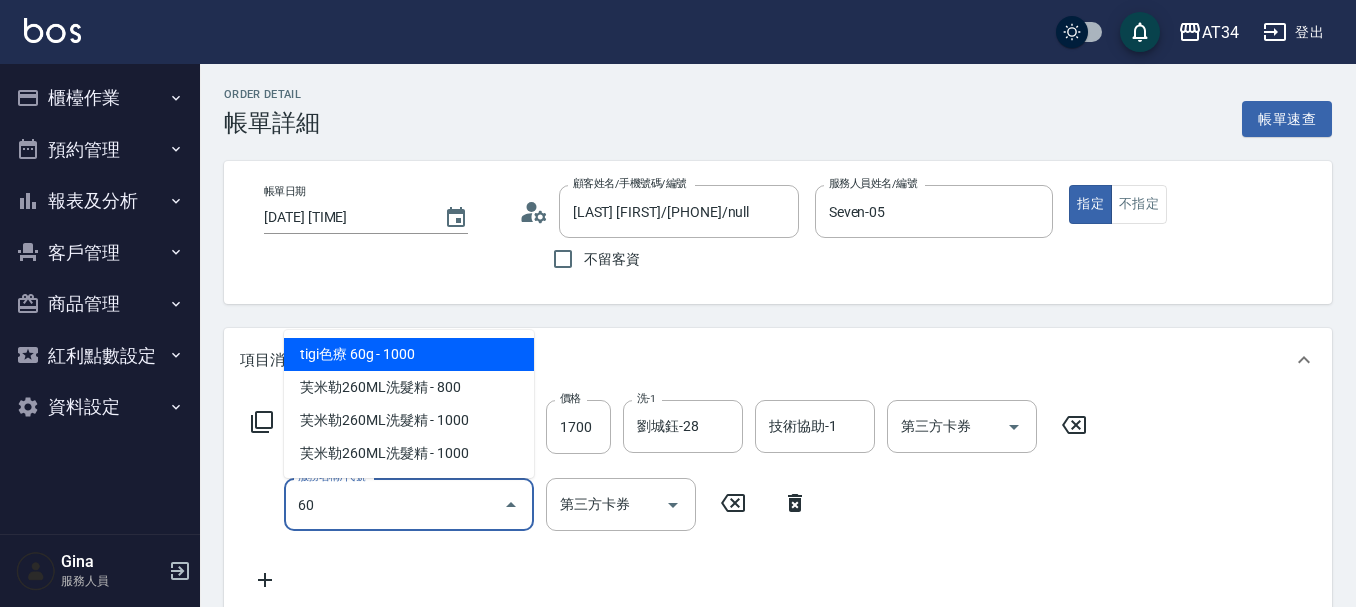 type on "補染髮根（含洗髮、頭皮隔離）劉海@" 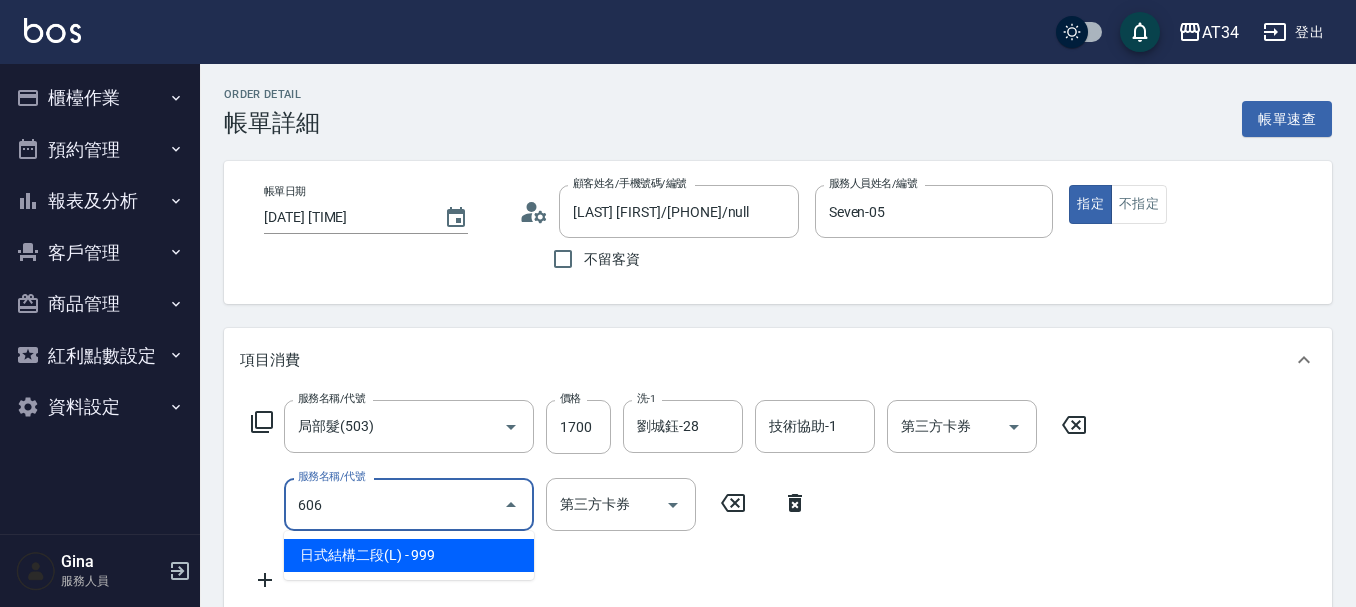 type on "260" 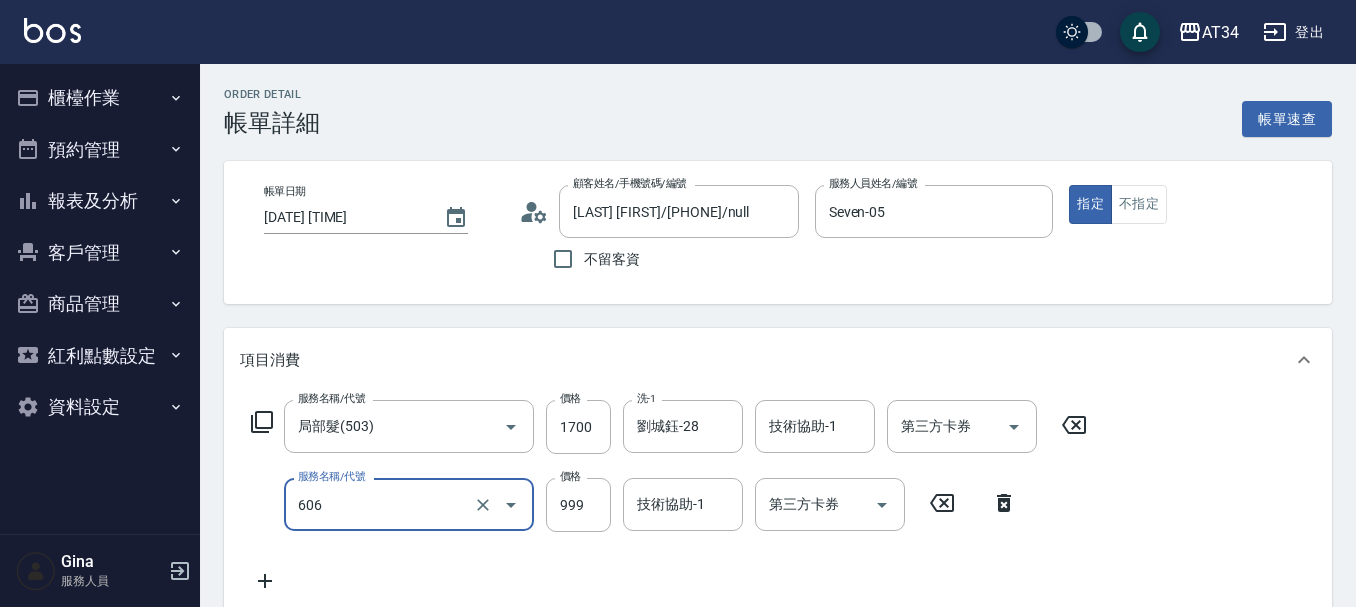 type on "606" 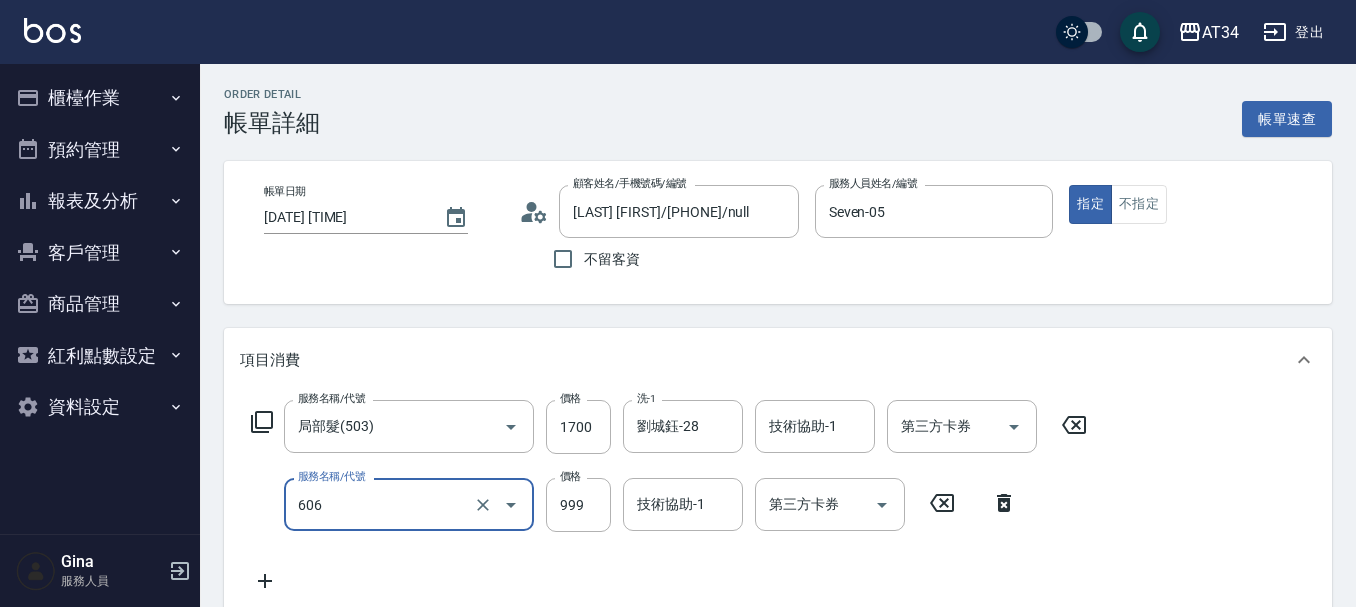 type on "補染髮根（含洗髮、頭皮隔離）劉海@" 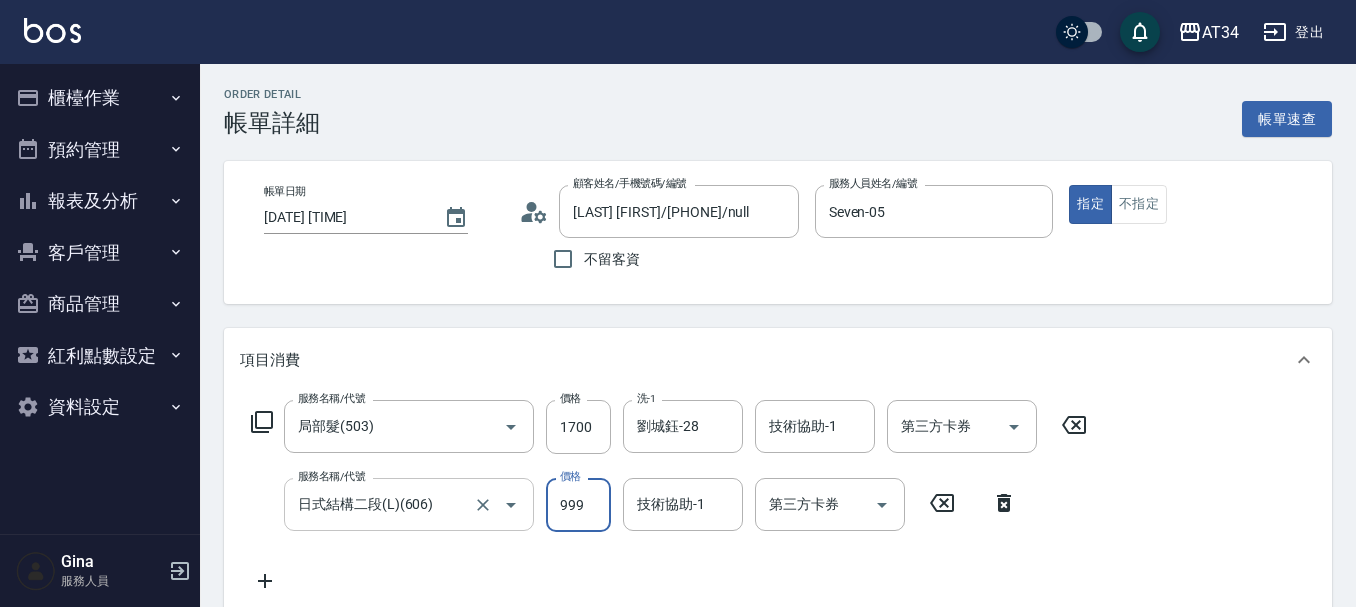 type on "補染髮根（含洗髮、頭皮隔離）劉海@" 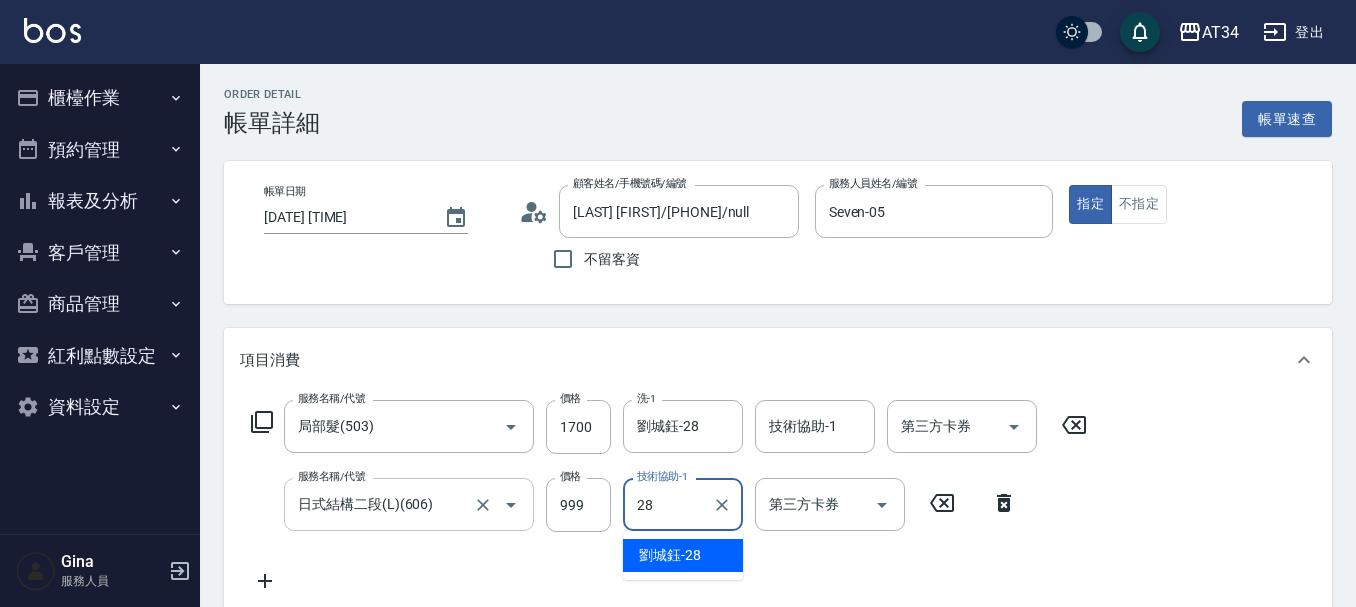 type on "28" 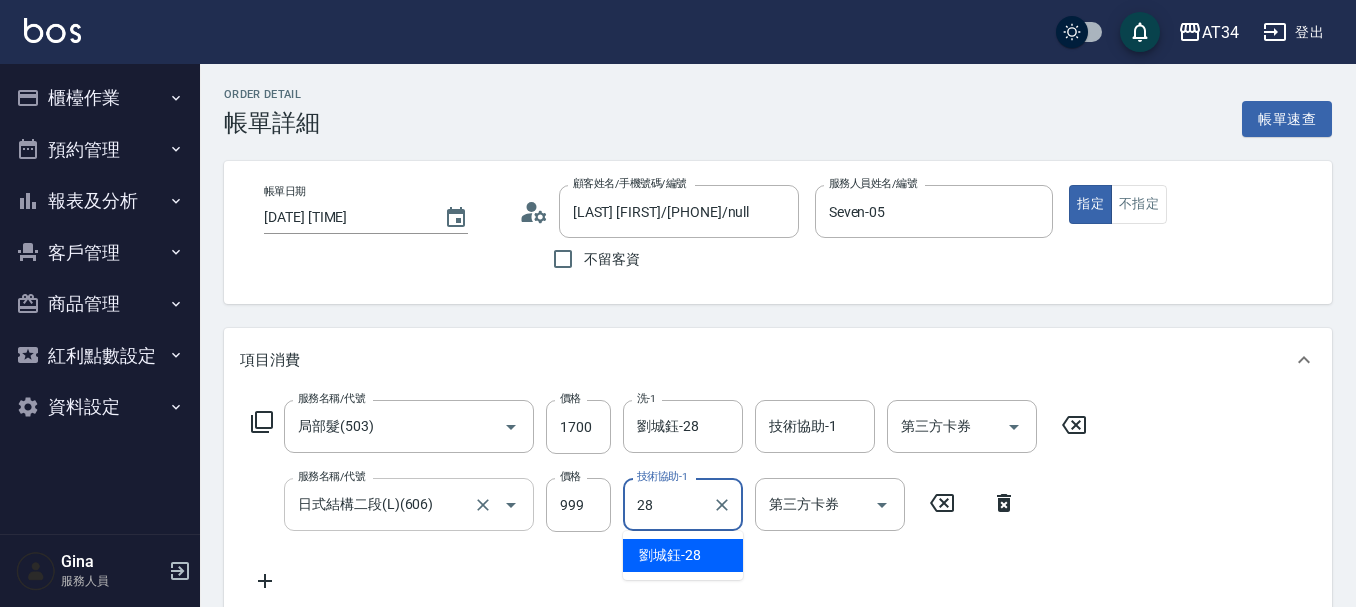 type on "補染髮根（含洗髮、頭皮隔離）劉海@" 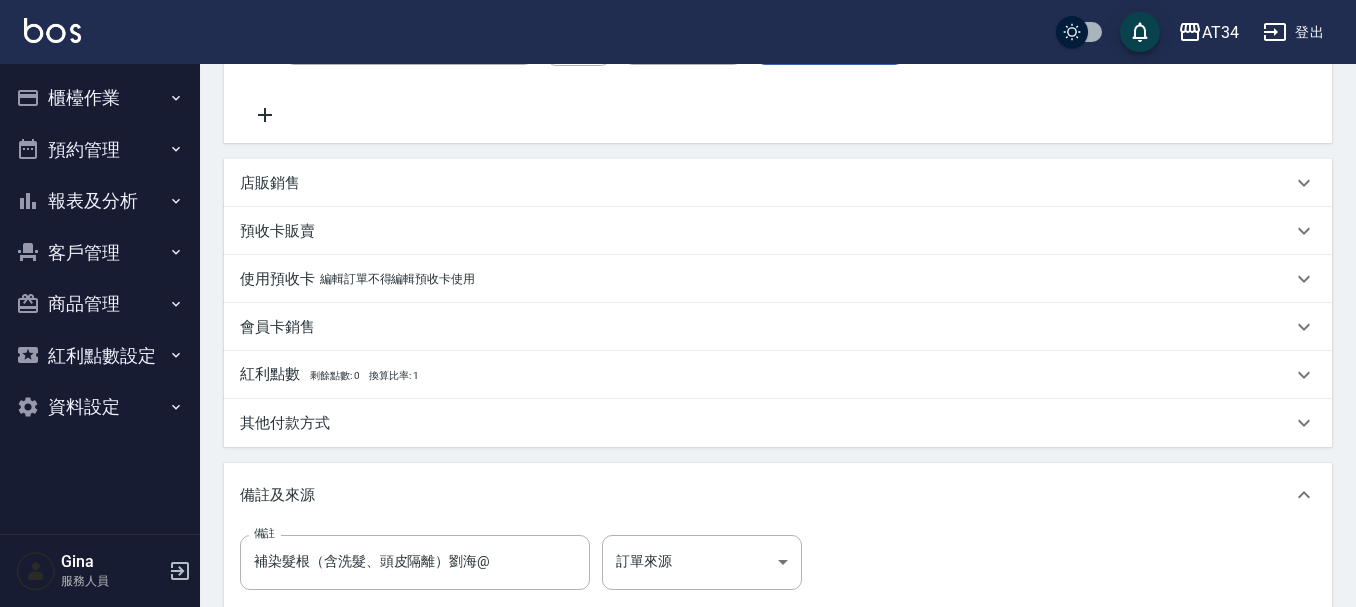 scroll, scrollTop: 405, scrollLeft: 0, axis: vertical 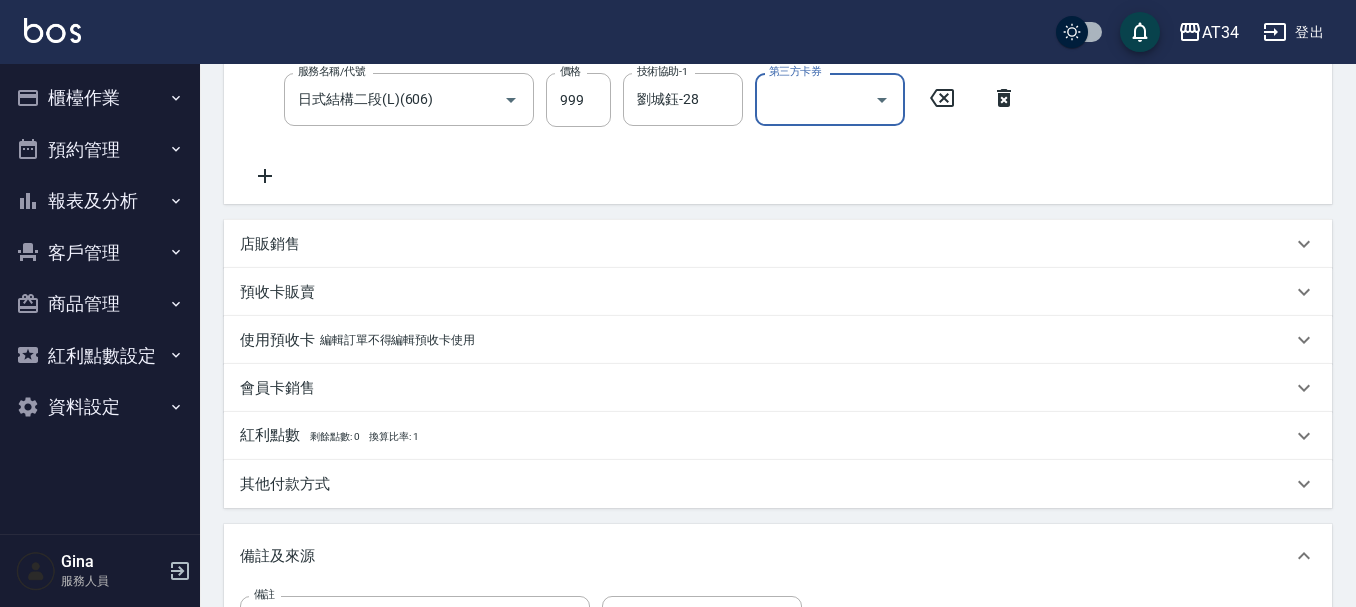 click on "店販銷售" at bounding box center (766, 244) 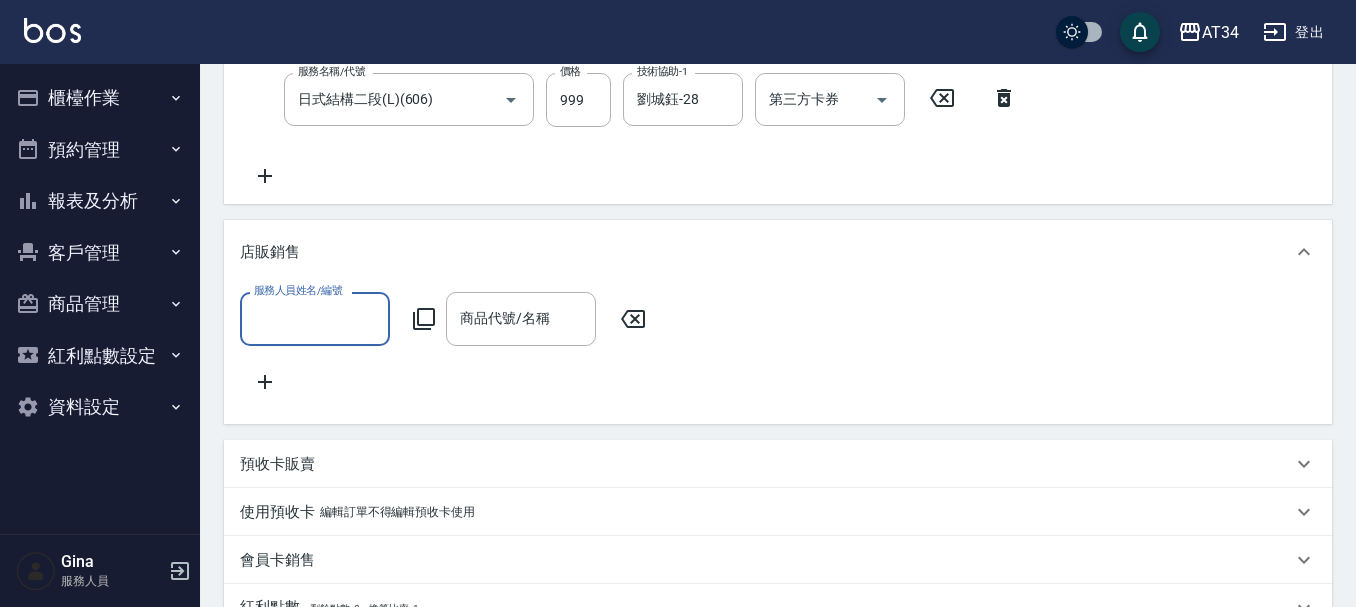 scroll, scrollTop: 0, scrollLeft: 0, axis: both 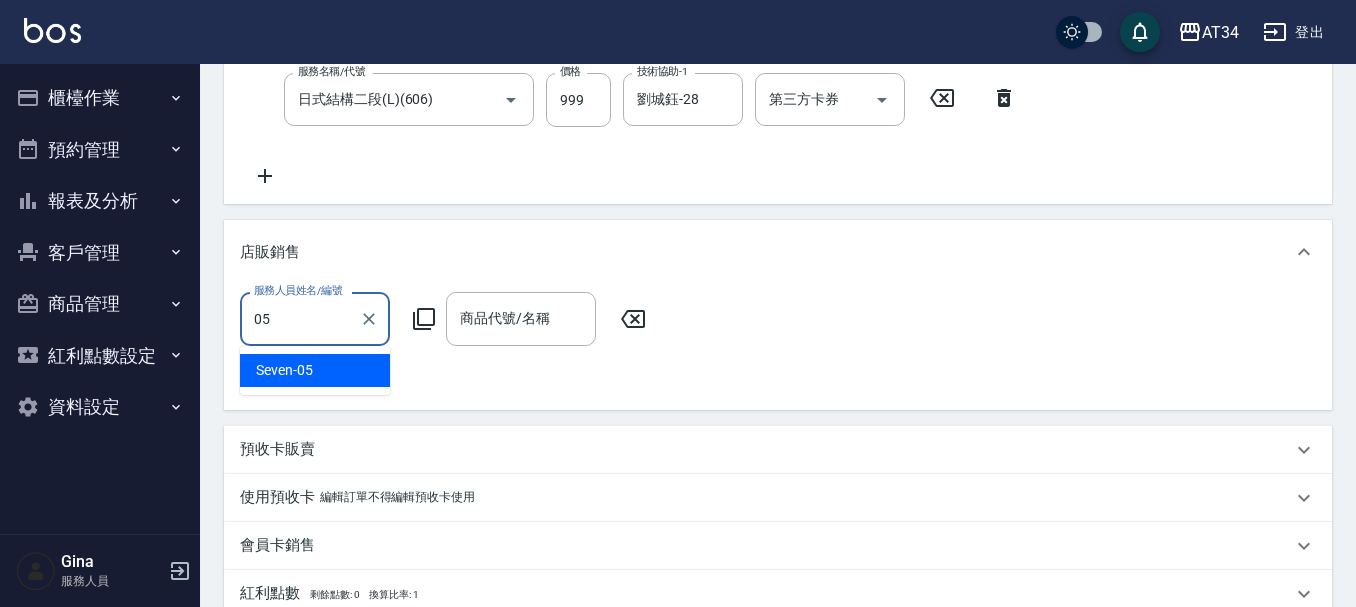 type on "Seven-05" 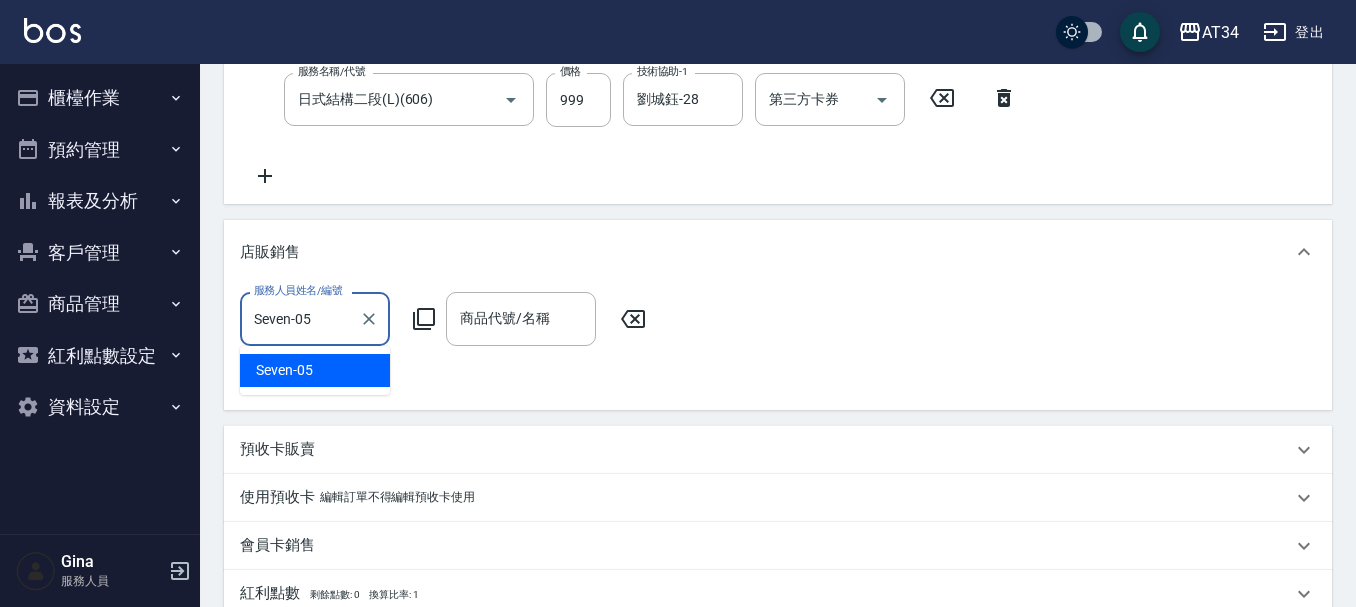 type on "補染髮根（含洗髮、頭皮隔離）劉海@" 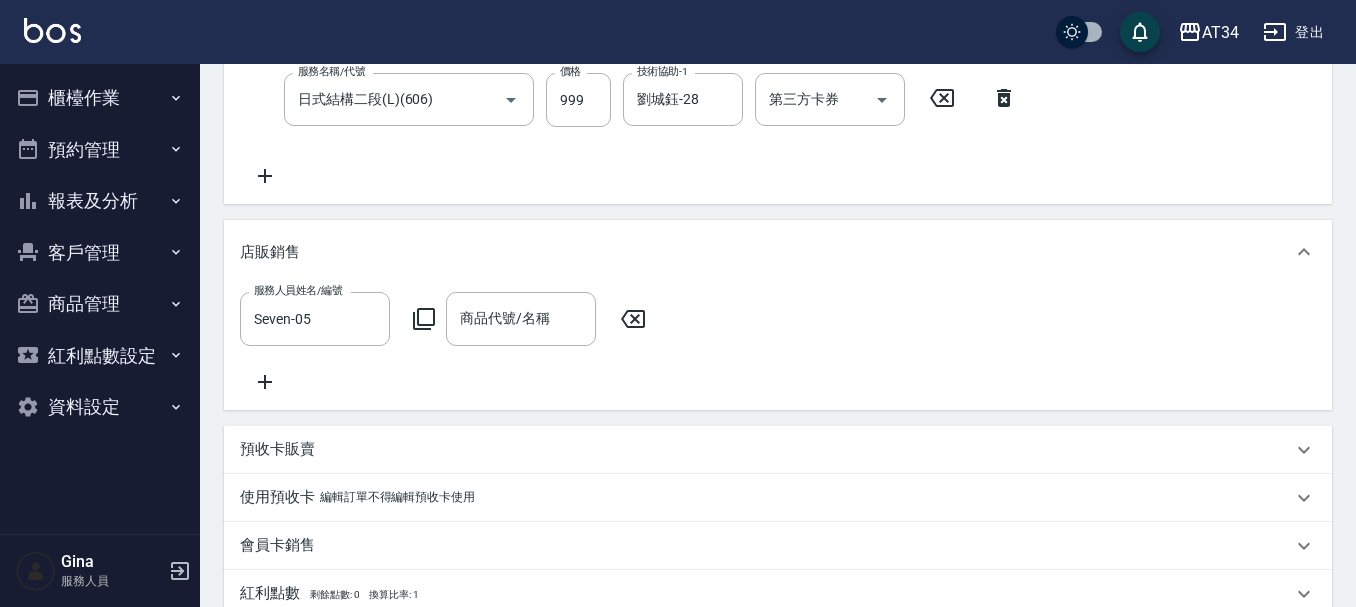 click 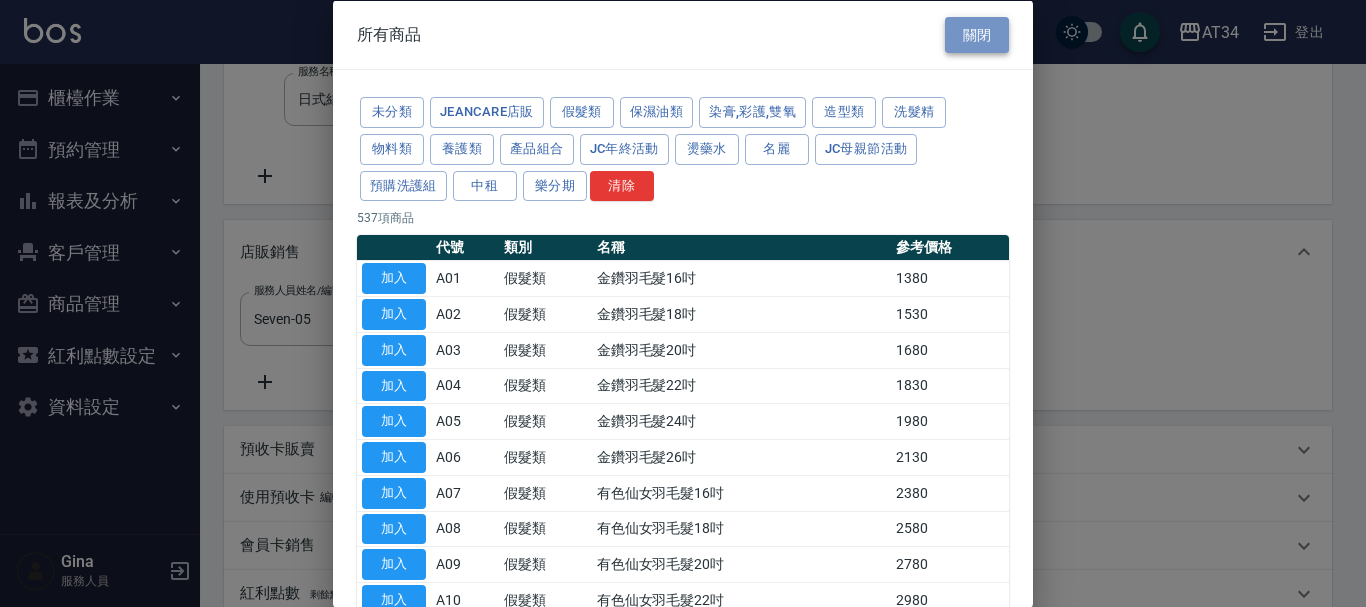 click on "關閉" at bounding box center (977, 34) 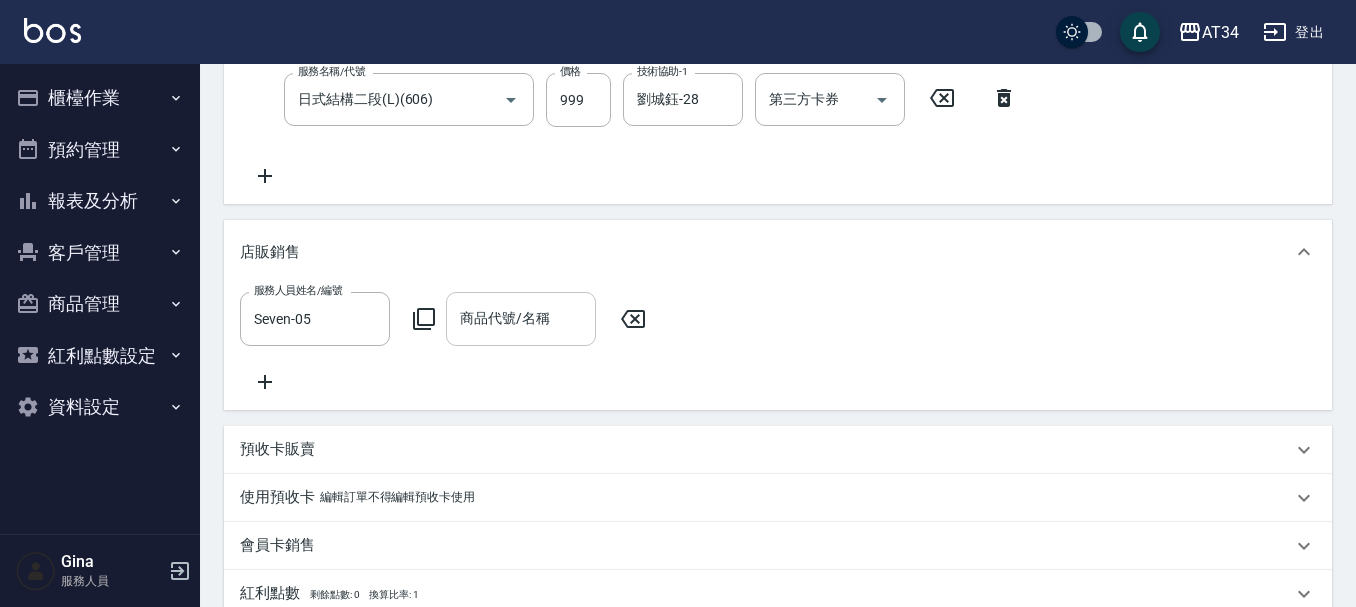 click on "商品代號/名稱 商品代號/名稱" at bounding box center (521, 318) 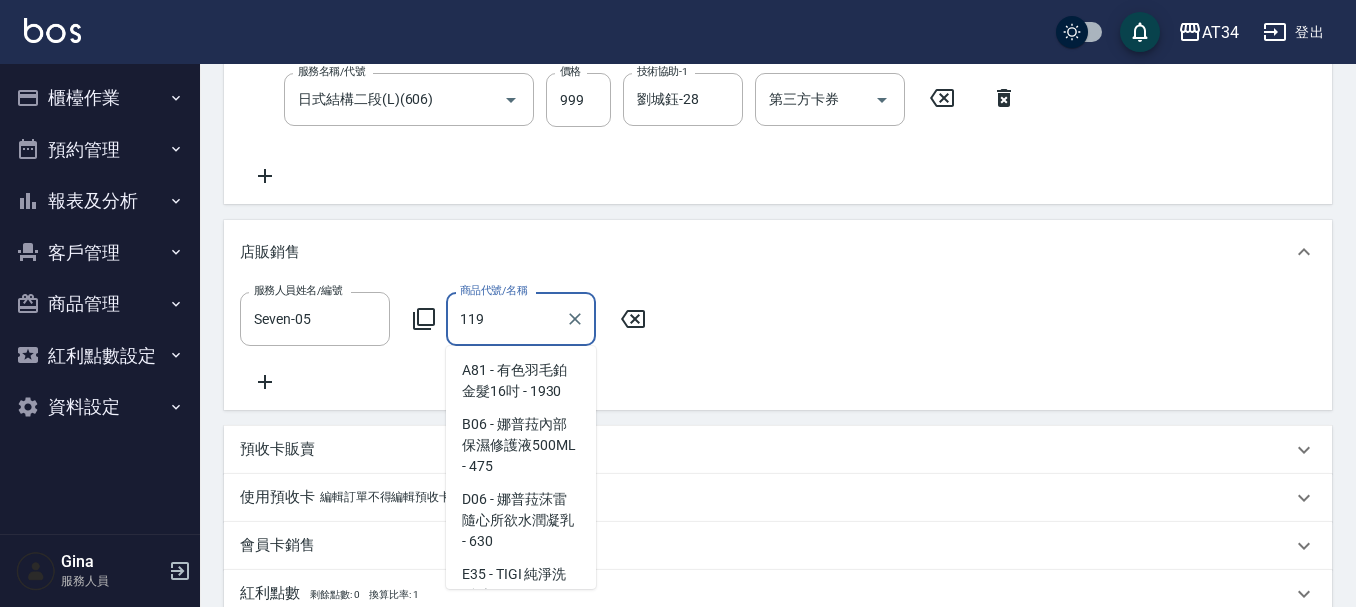 scroll, scrollTop: 206, scrollLeft: 0, axis: vertical 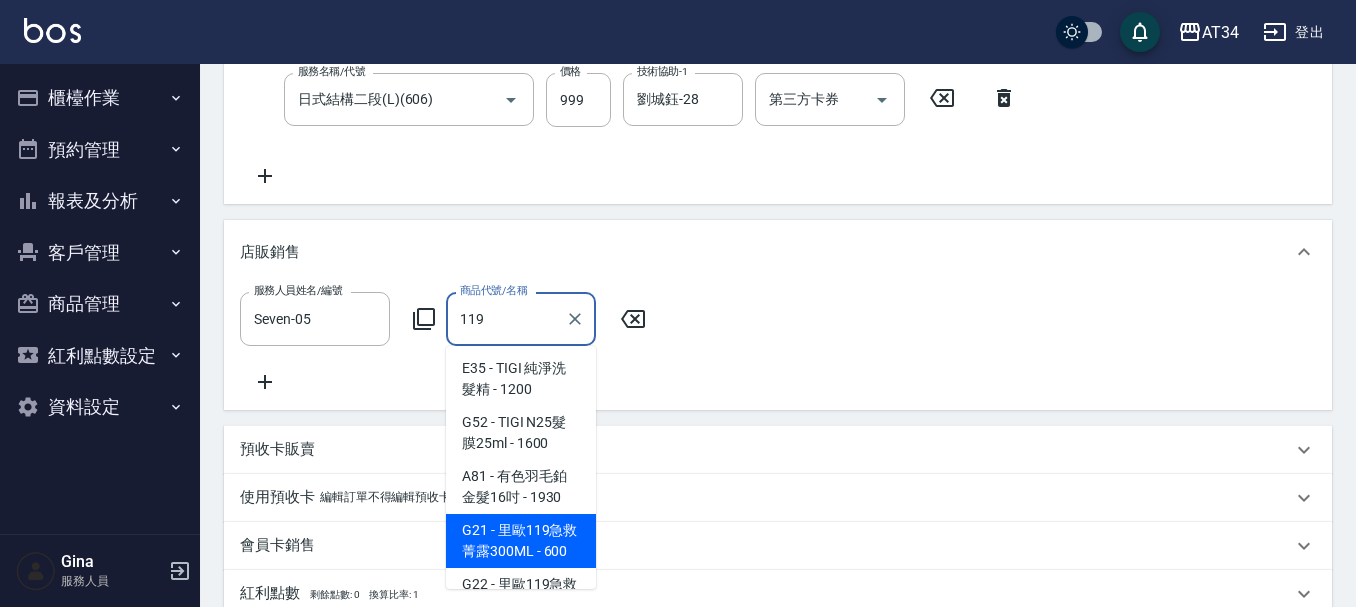 type on "里歐119急救菁露300ML" 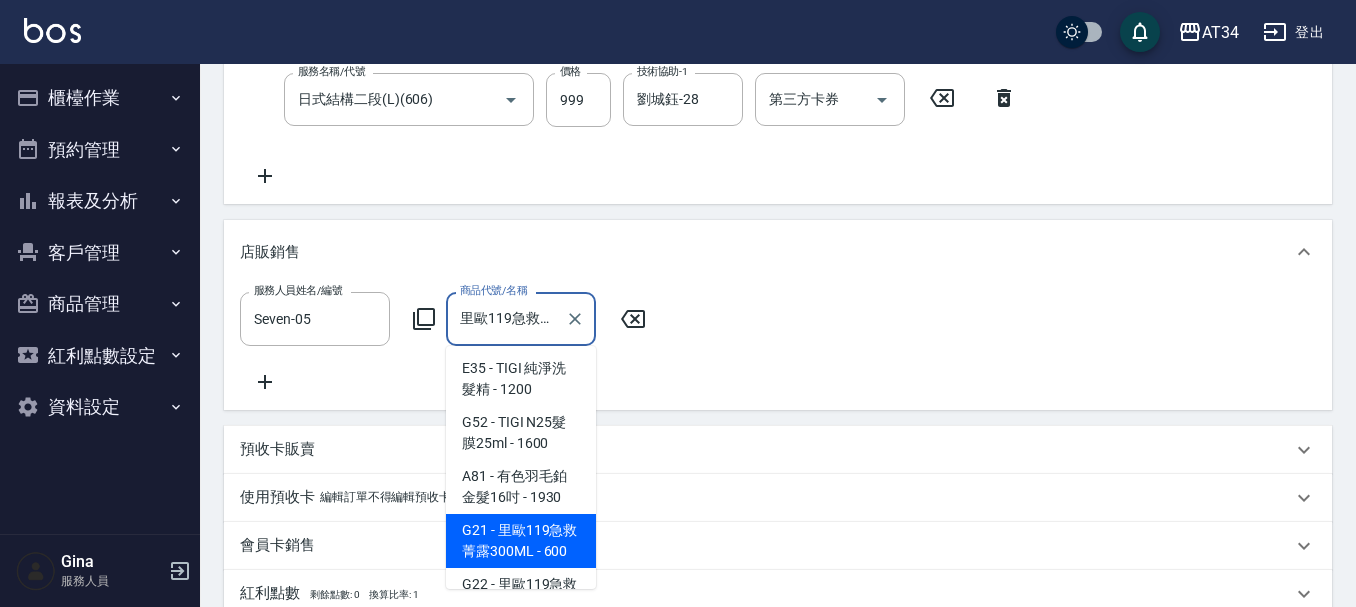 type on "320" 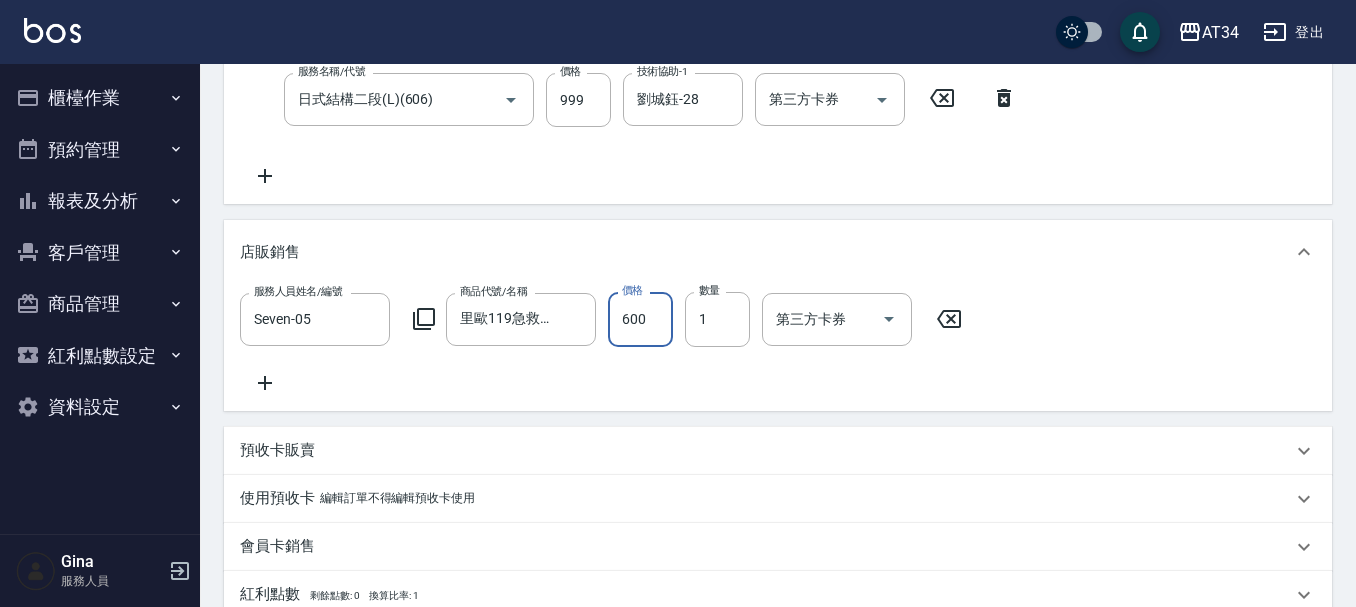 click on "600" at bounding box center (640, 319) 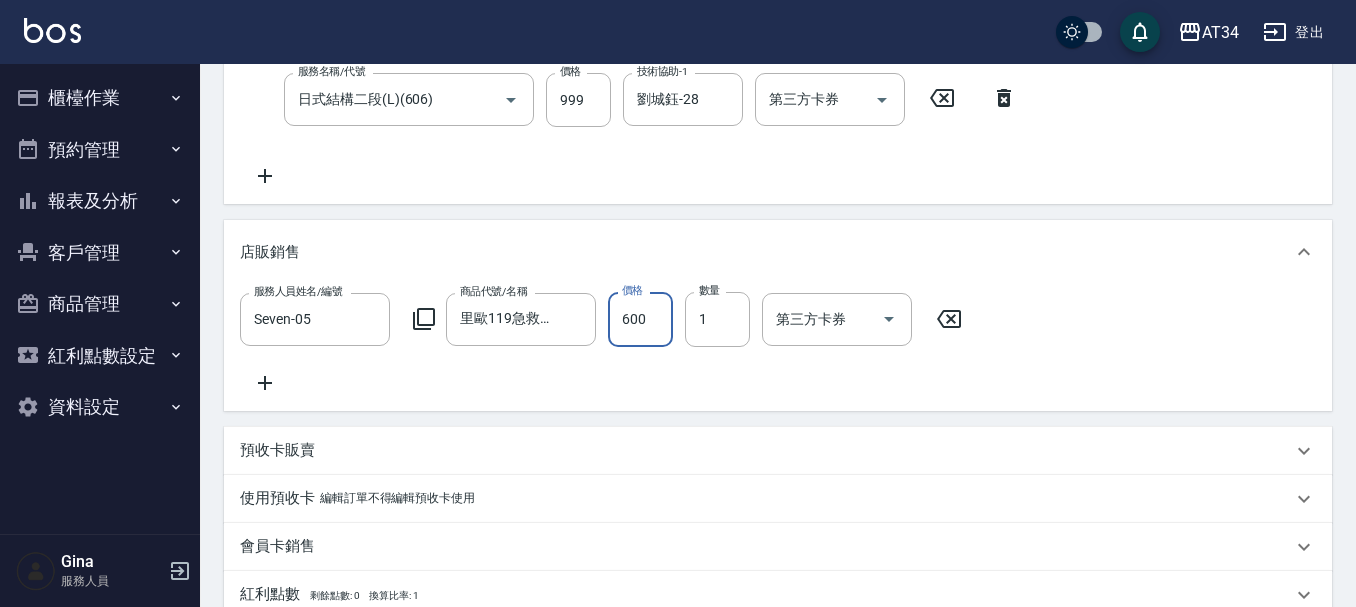 type on "5" 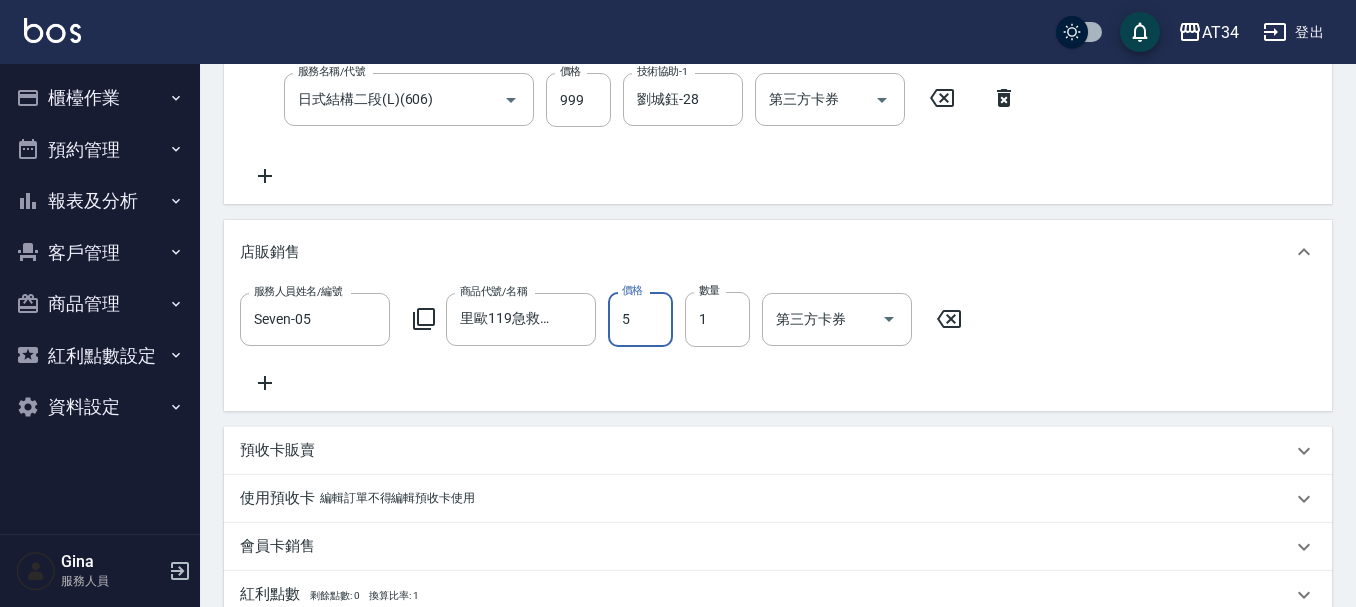 type on "270" 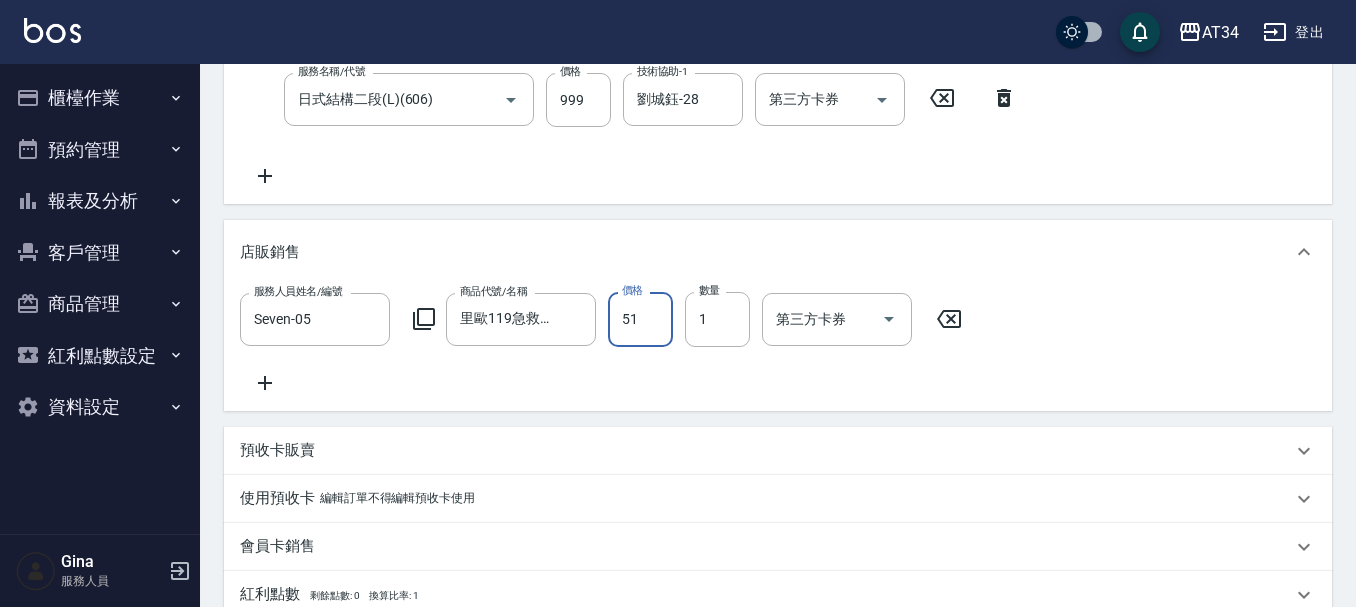 type on "510" 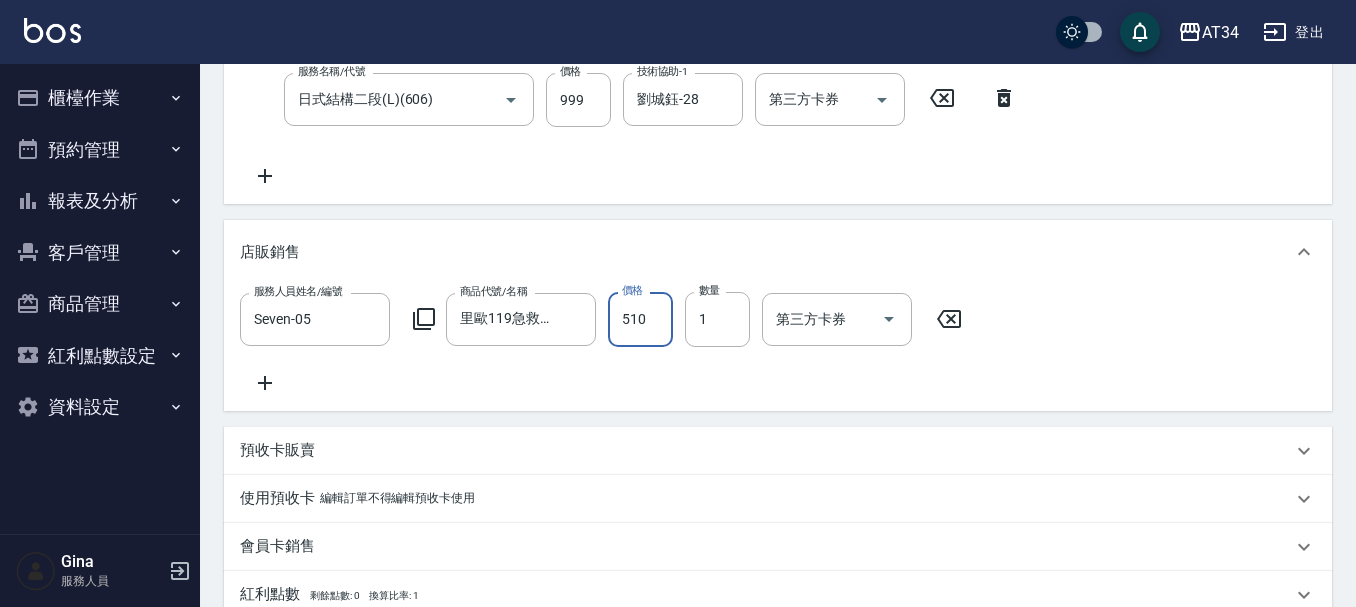 type on "320" 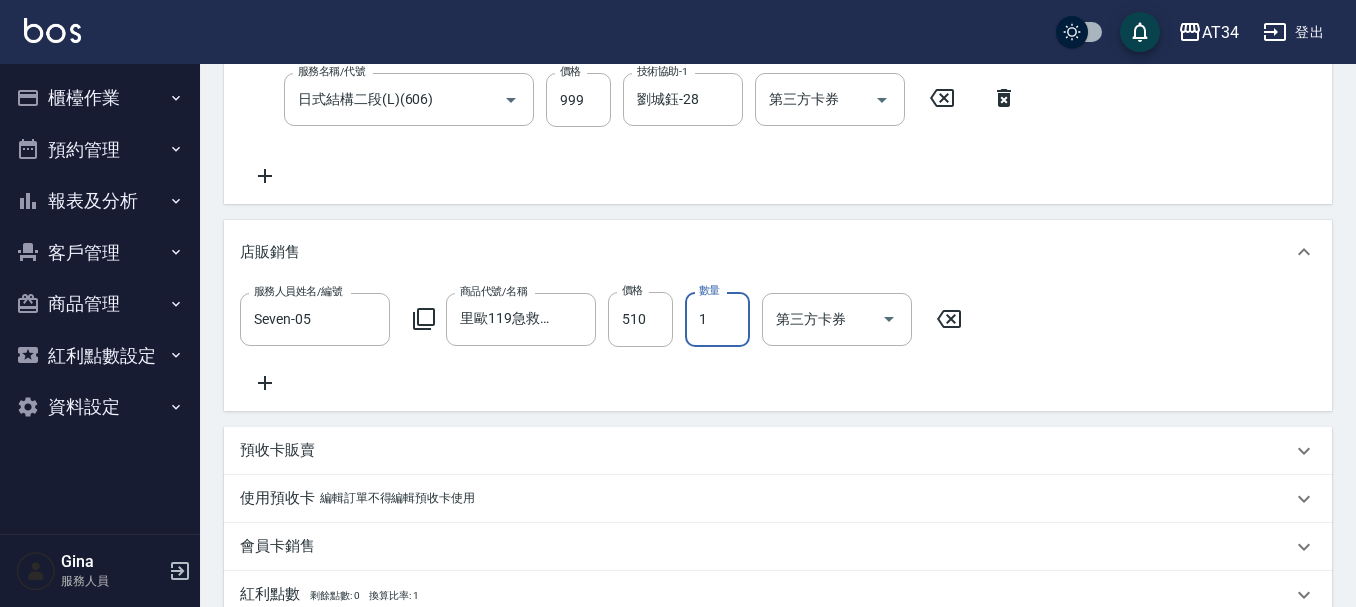 click on "服務人員姓名/編號 Seven-05 服務人員姓名/編號 商品代號/名稱 里歐119急救菁露300ML 商品代號/名稱 價格 510 價格 數量 1 數量 第三方卡券 第三方卡券" at bounding box center (778, 343) 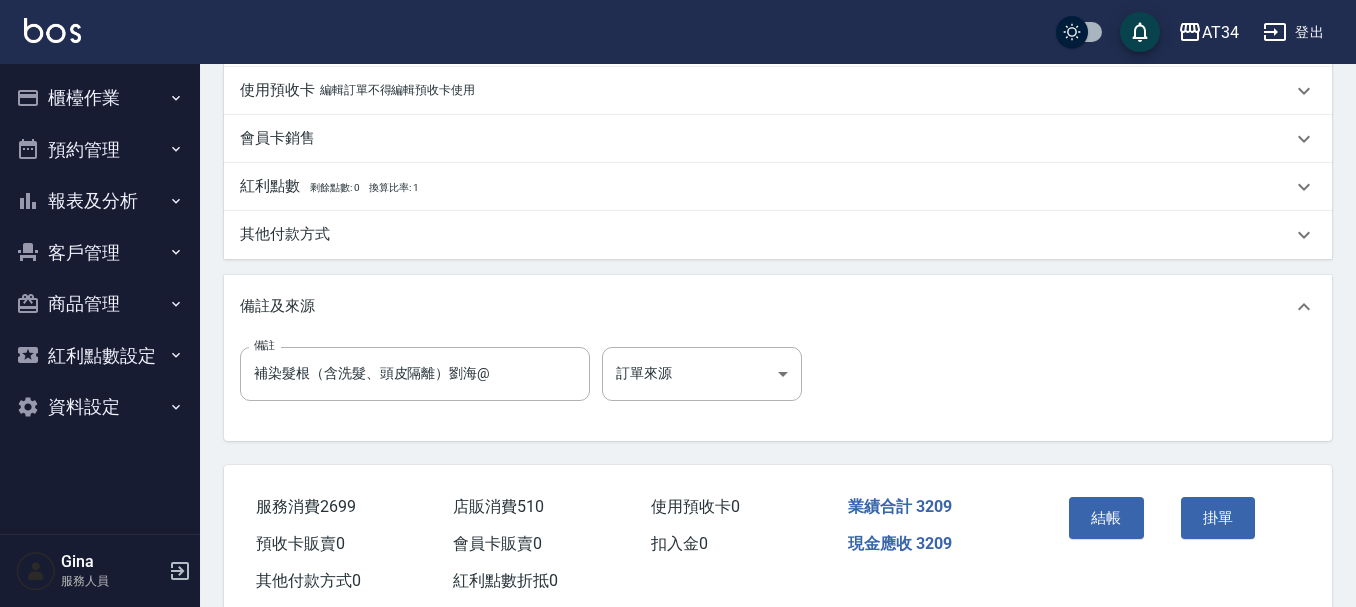 scroll, scrollTop: 878, scrollLeft: 0, axis: vertical 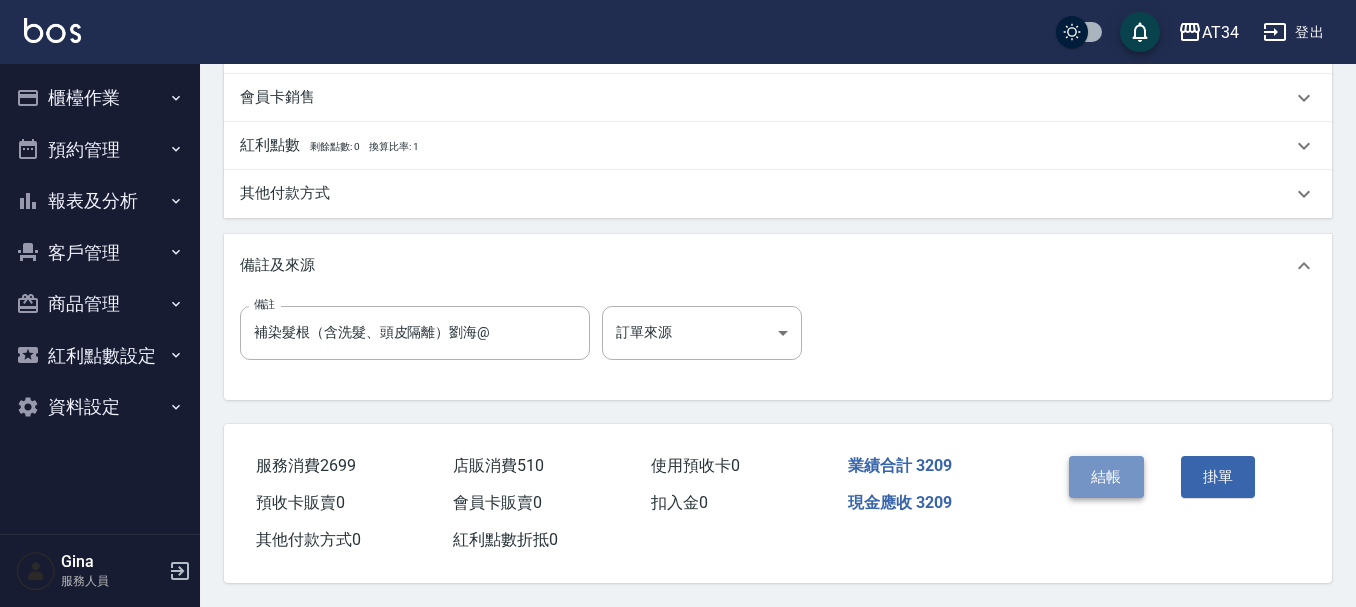 click on "結帳" at bounding box center (1106, 477) 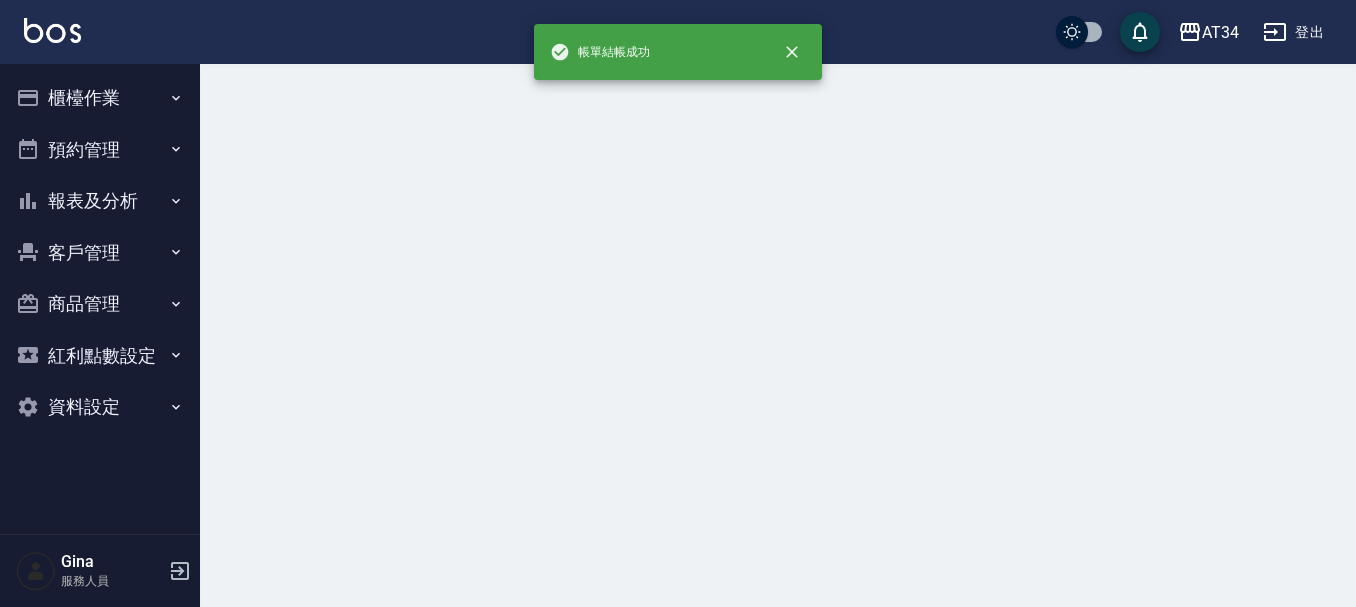 scroll, scrollTop: 0, scrollLeft: 0, axis: both 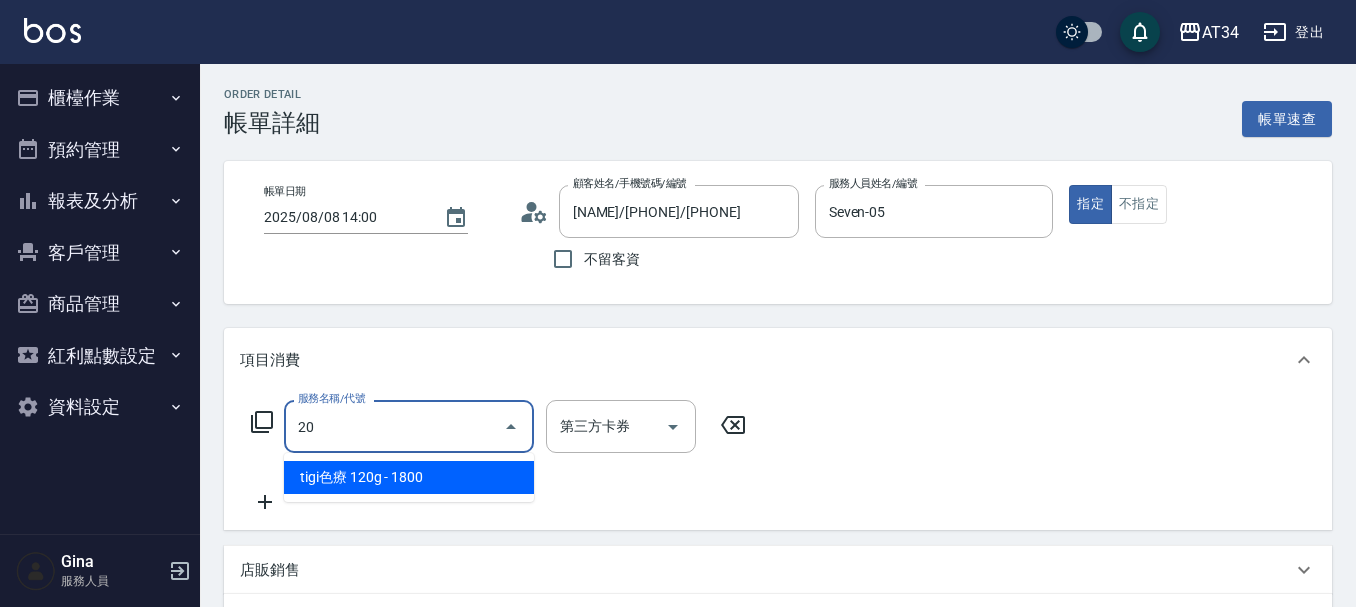 type on "201" 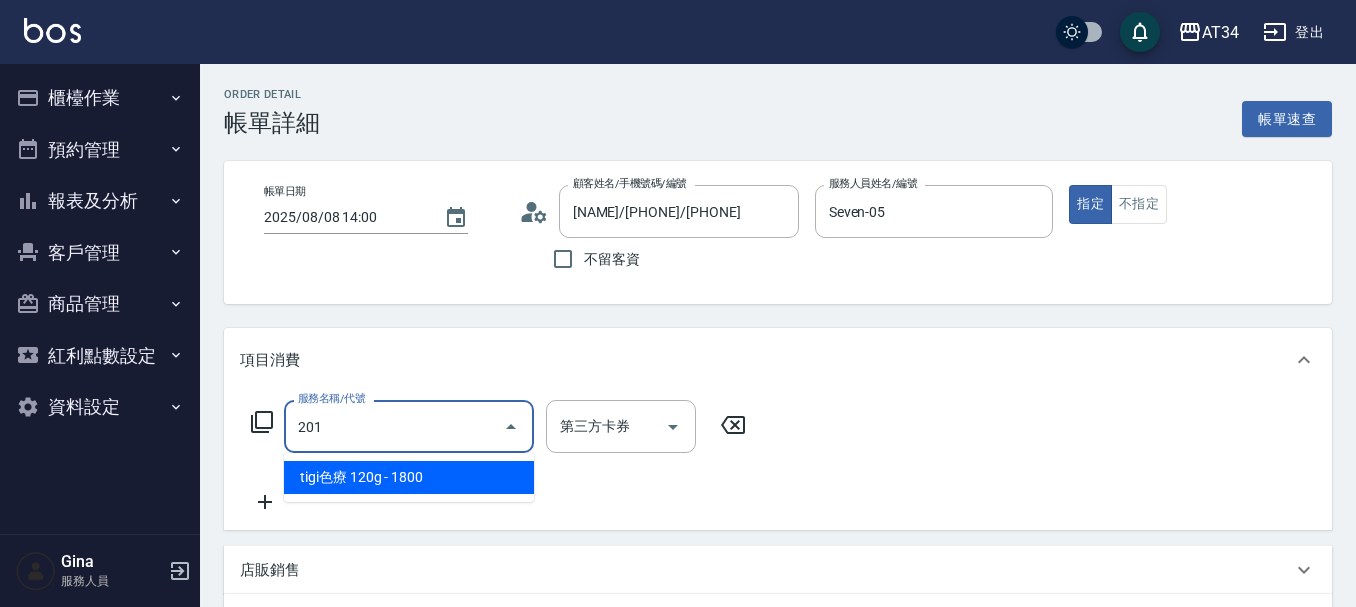 type on "30" 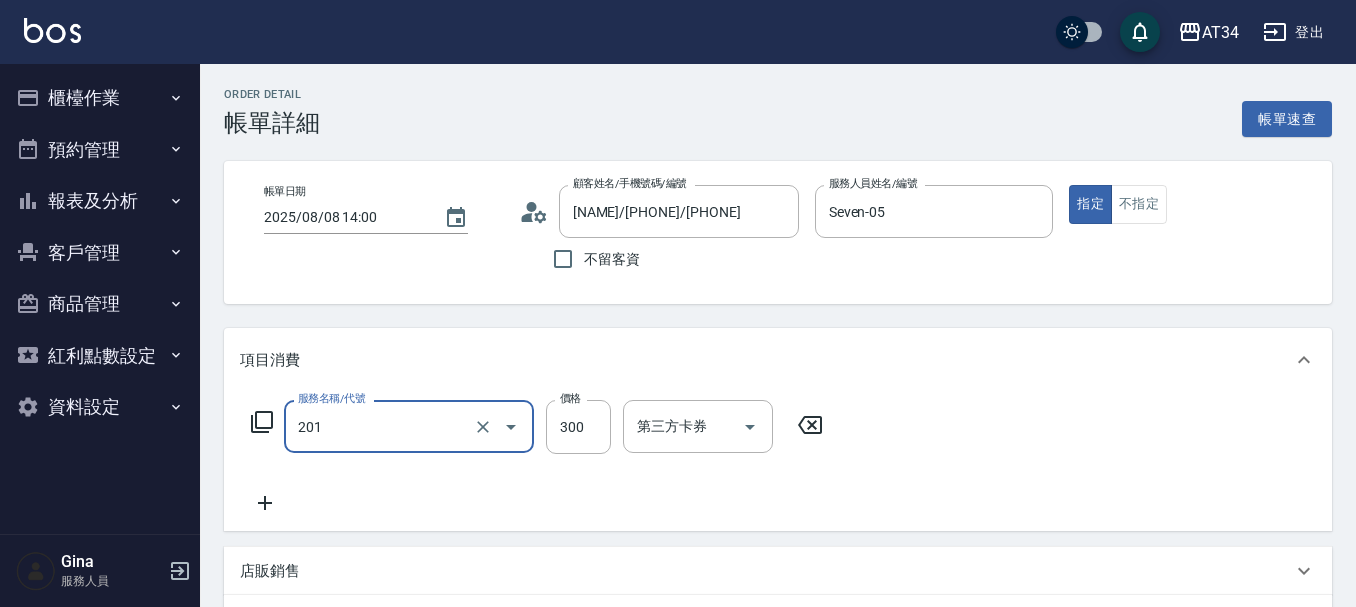 type on "洗髮(201)" 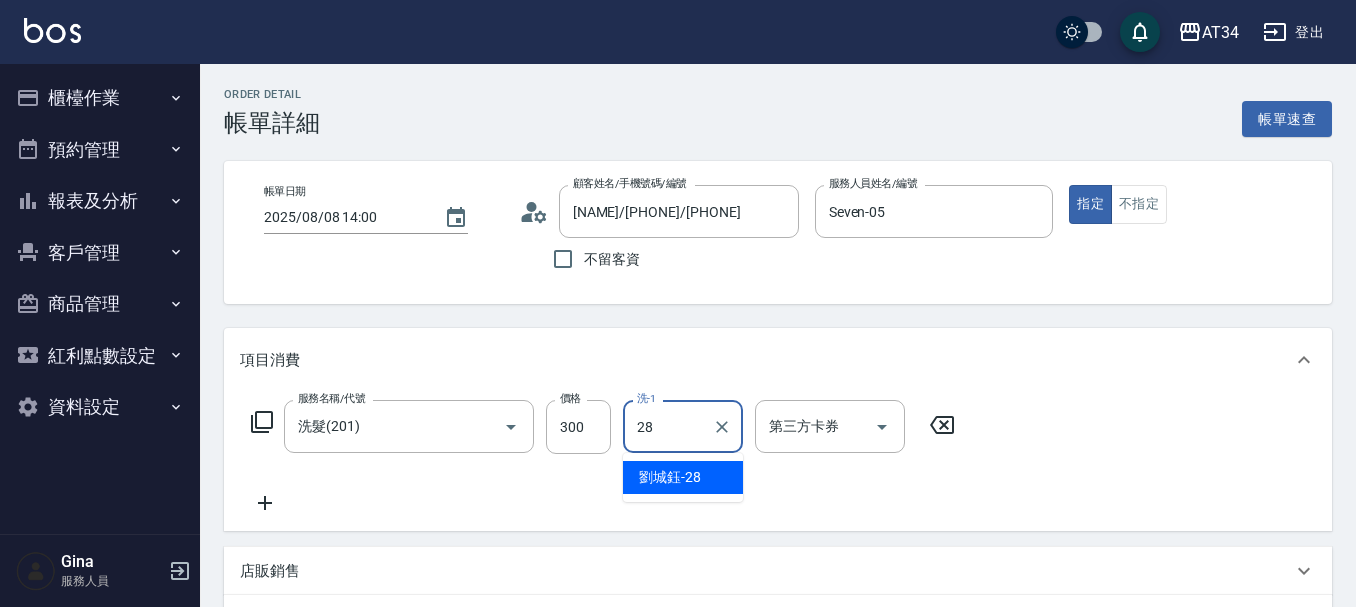 type on "劉城鈺-28" 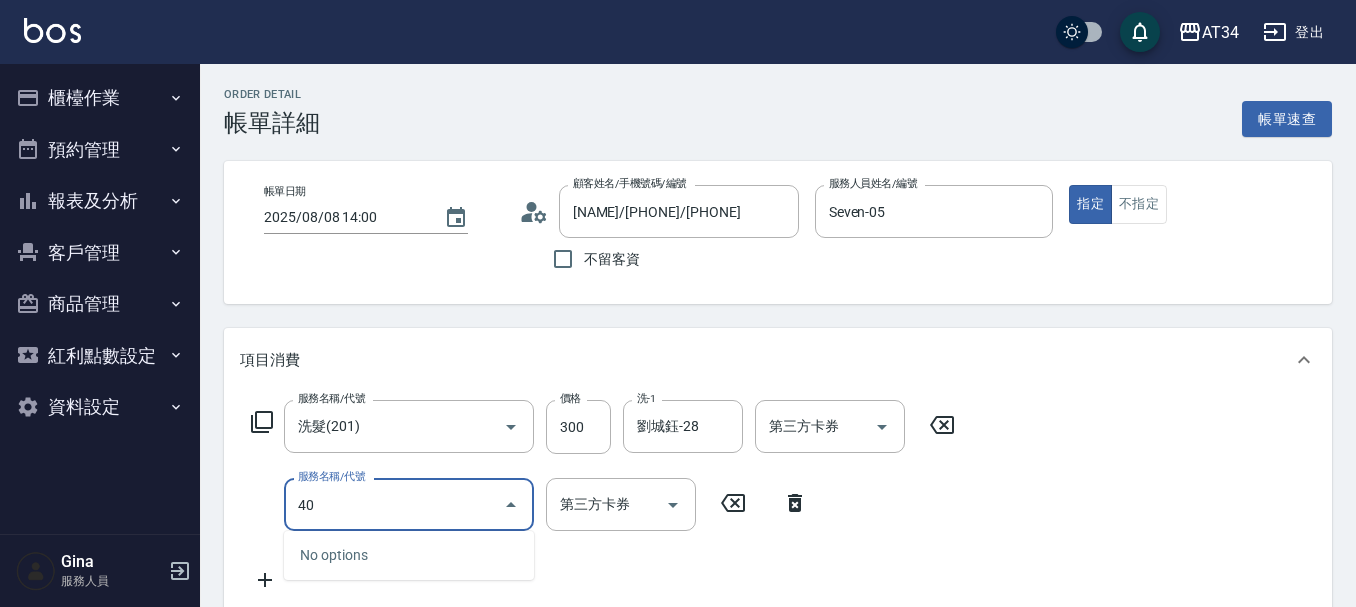 type on "401" 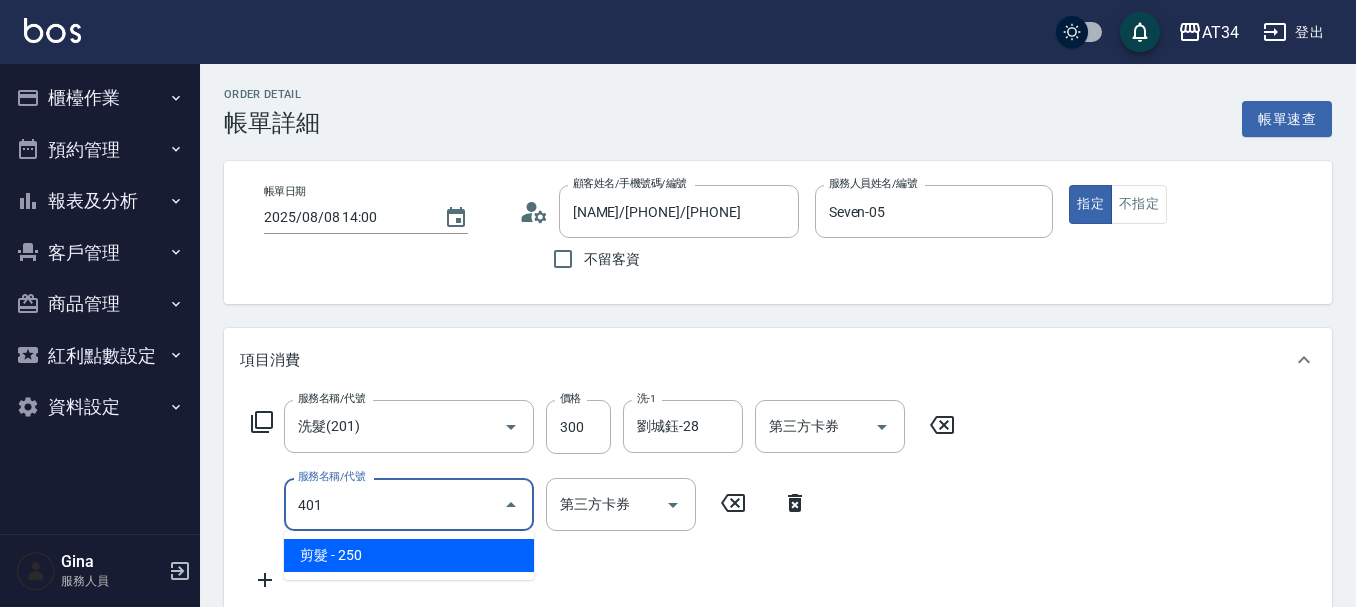 type on "50" 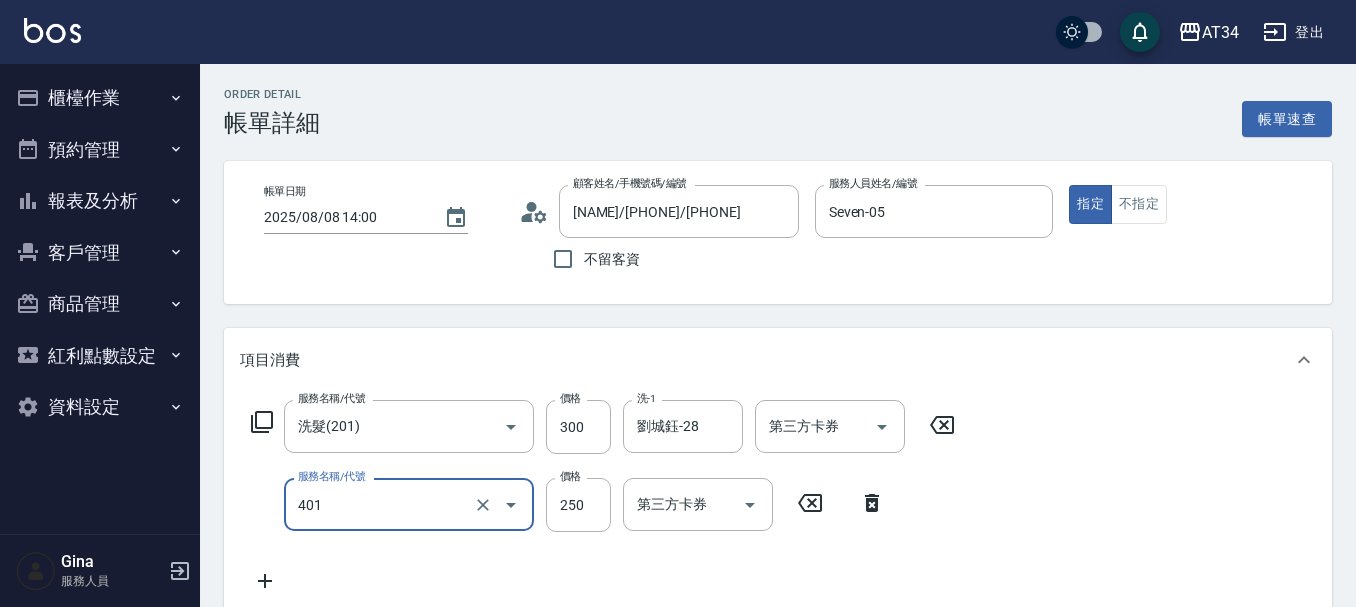 type on "剪髮(401)" 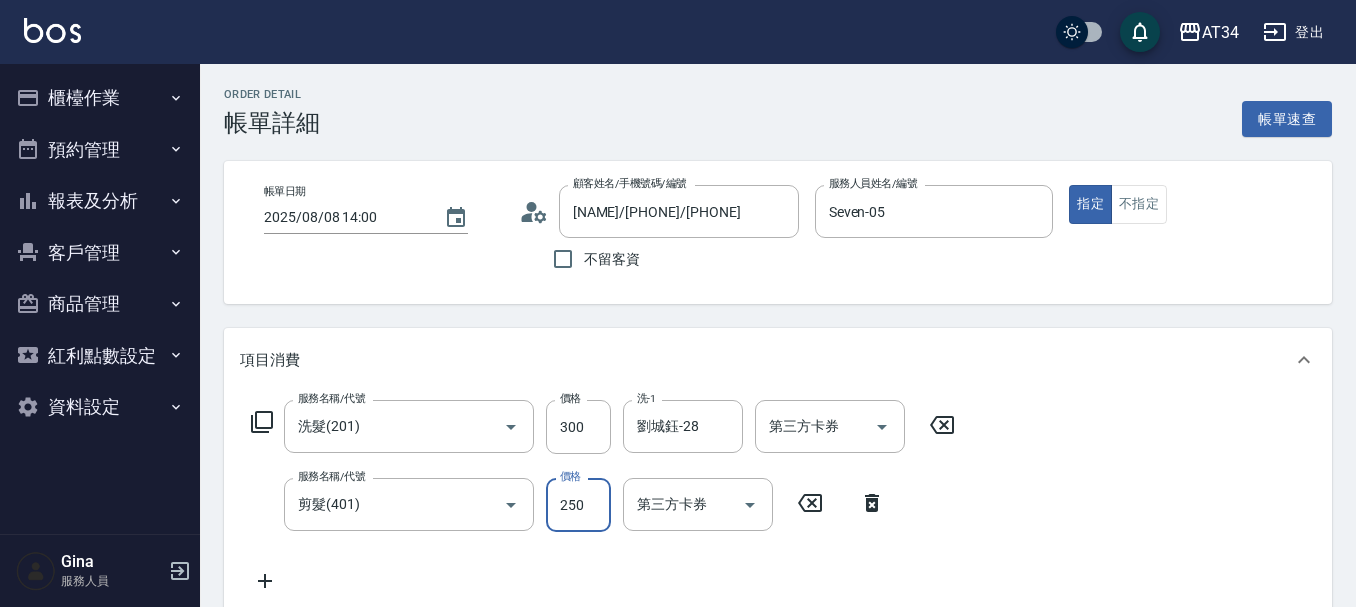 type on "30" 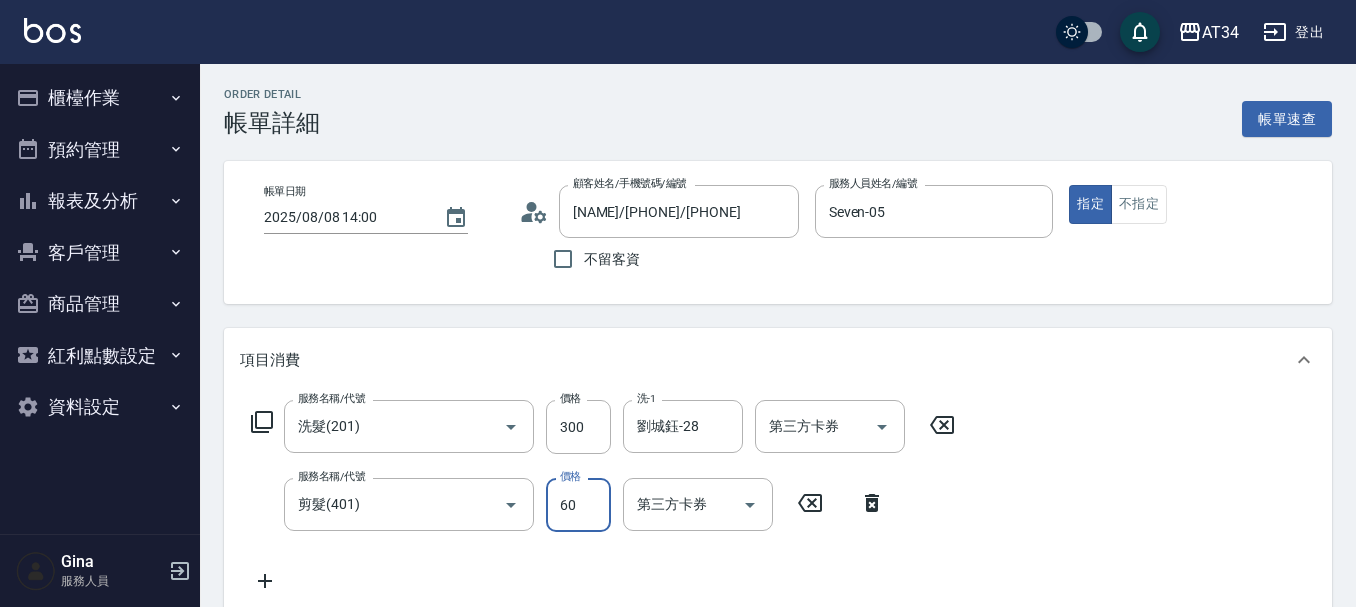 type on "600" 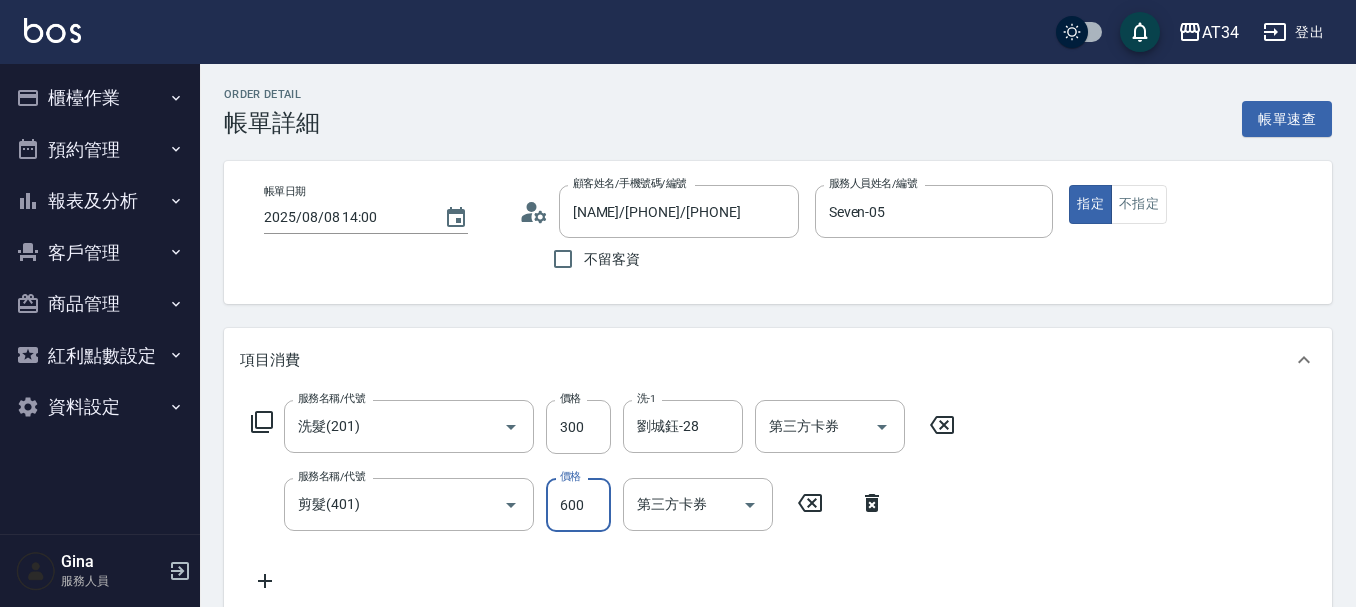 type on "90" 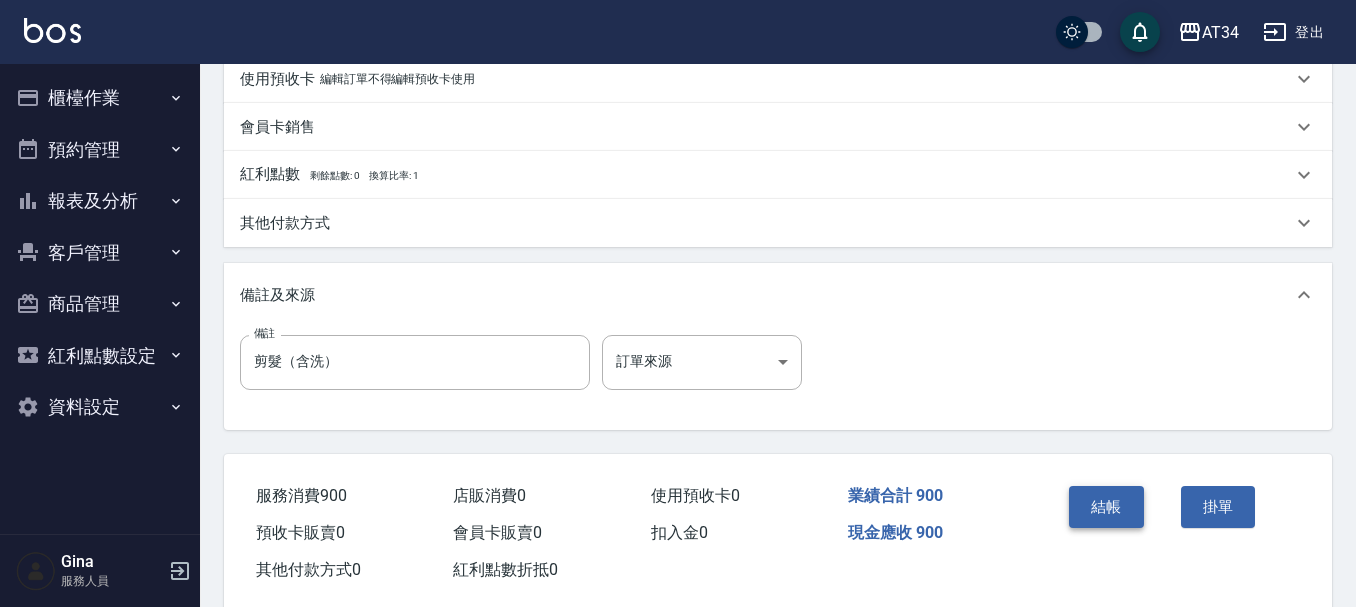 scroll, scrollTop: 700, scrollLeft: 0, axis: vertical 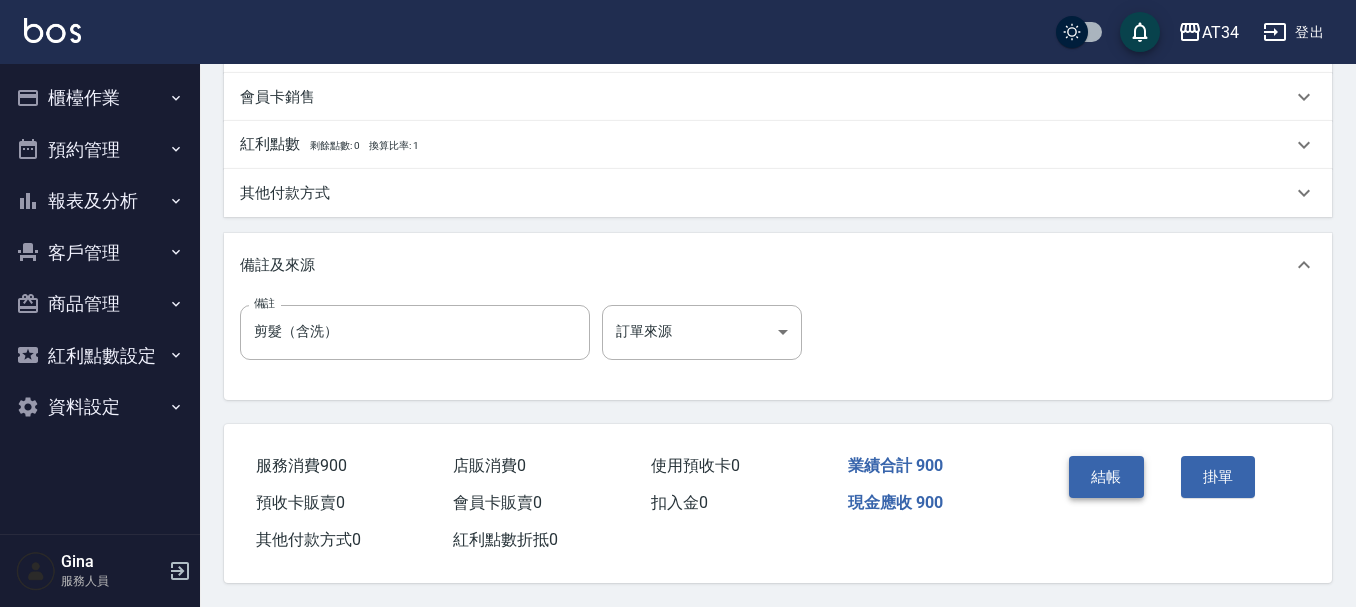 click on "結帳" at bounding box center [1106, 477] 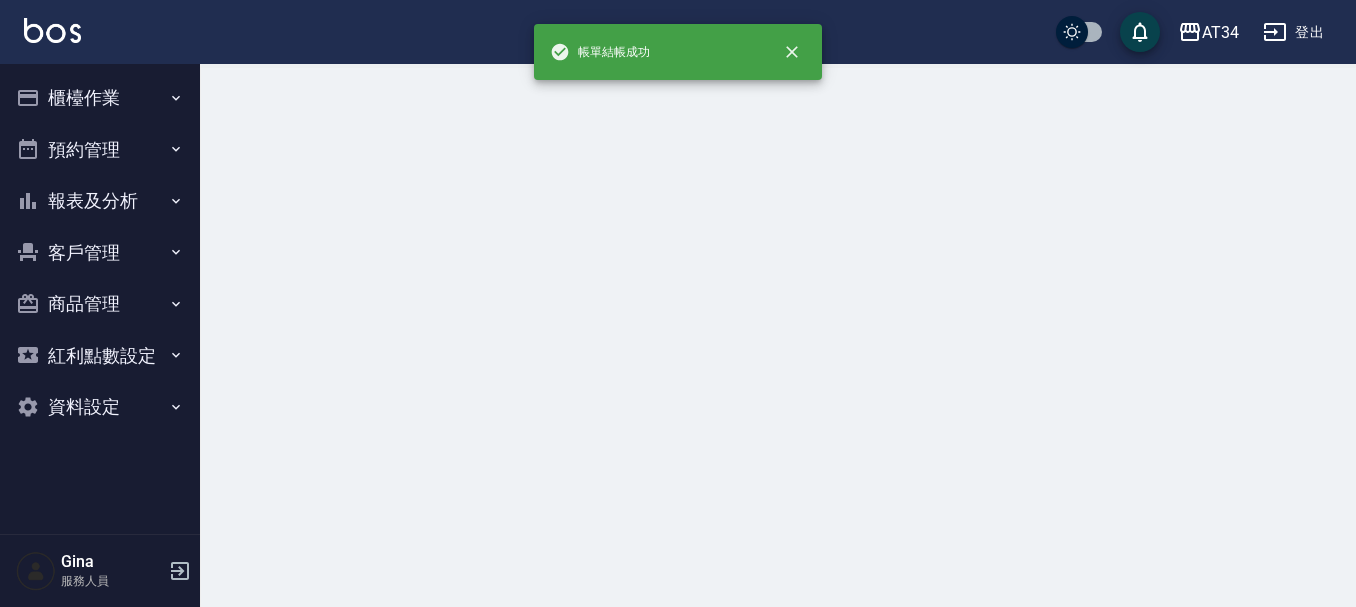 scroll, scrollTop: 0, scrollLeft: 0, axis: both 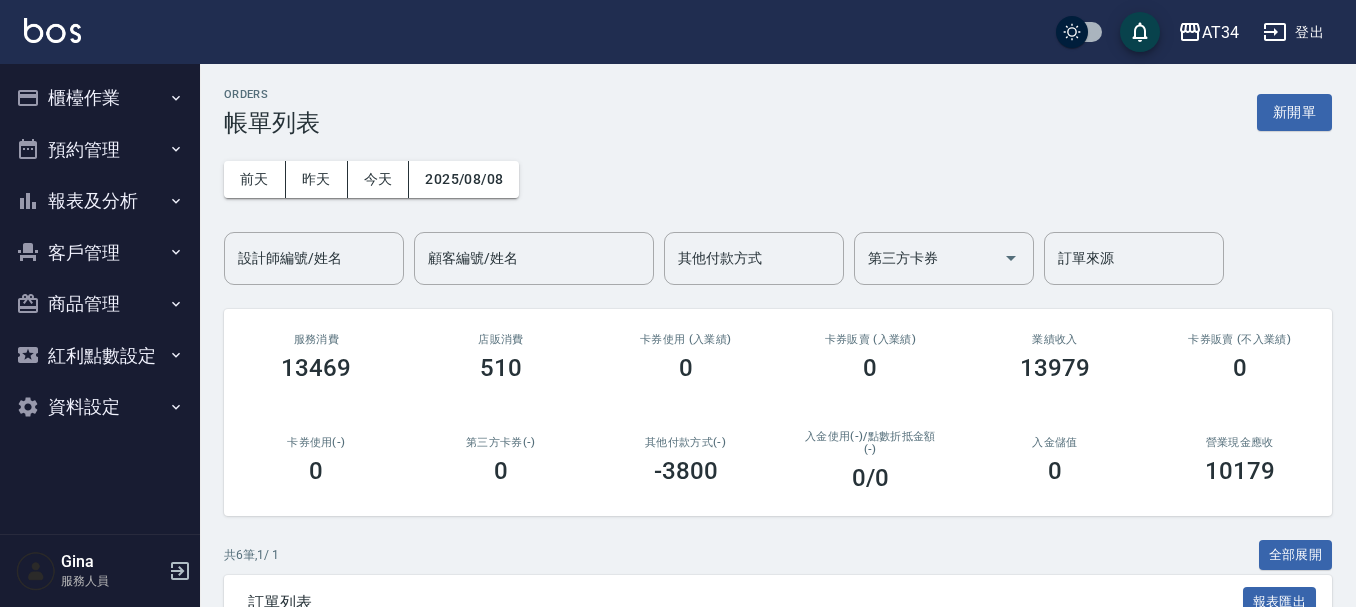 click on "AT34 登出" at bounding box center (678, 32) 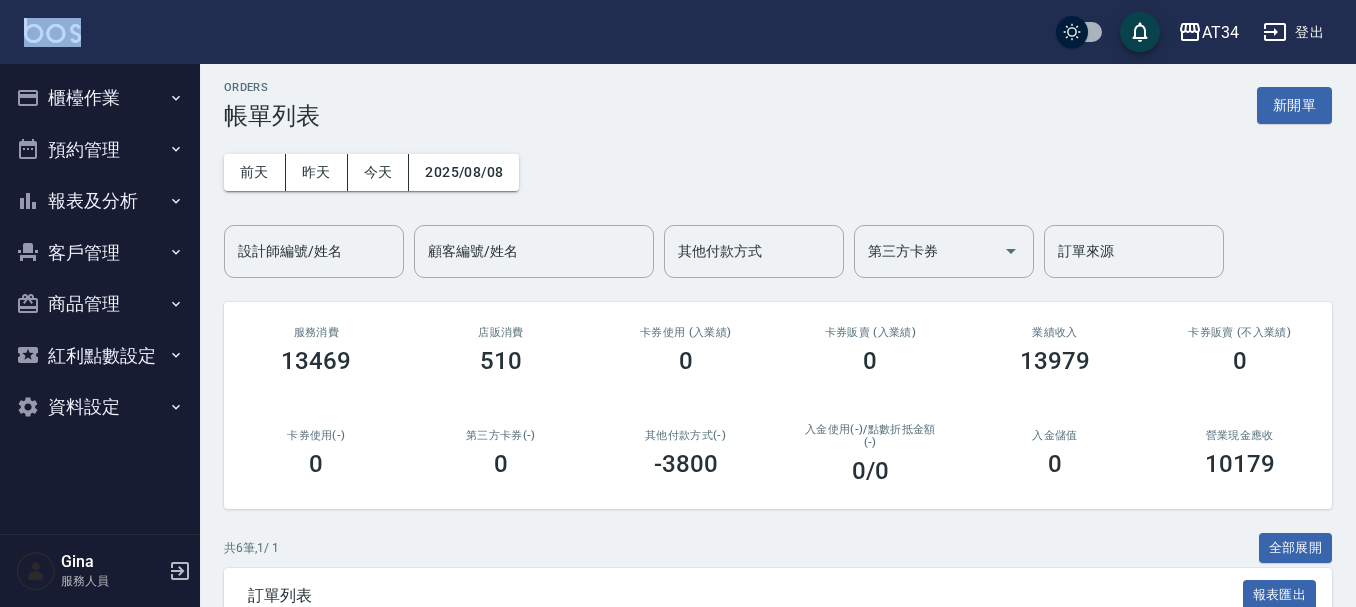 scroll, scrollTop: 100, scrollLeft: 0, axis: vertical 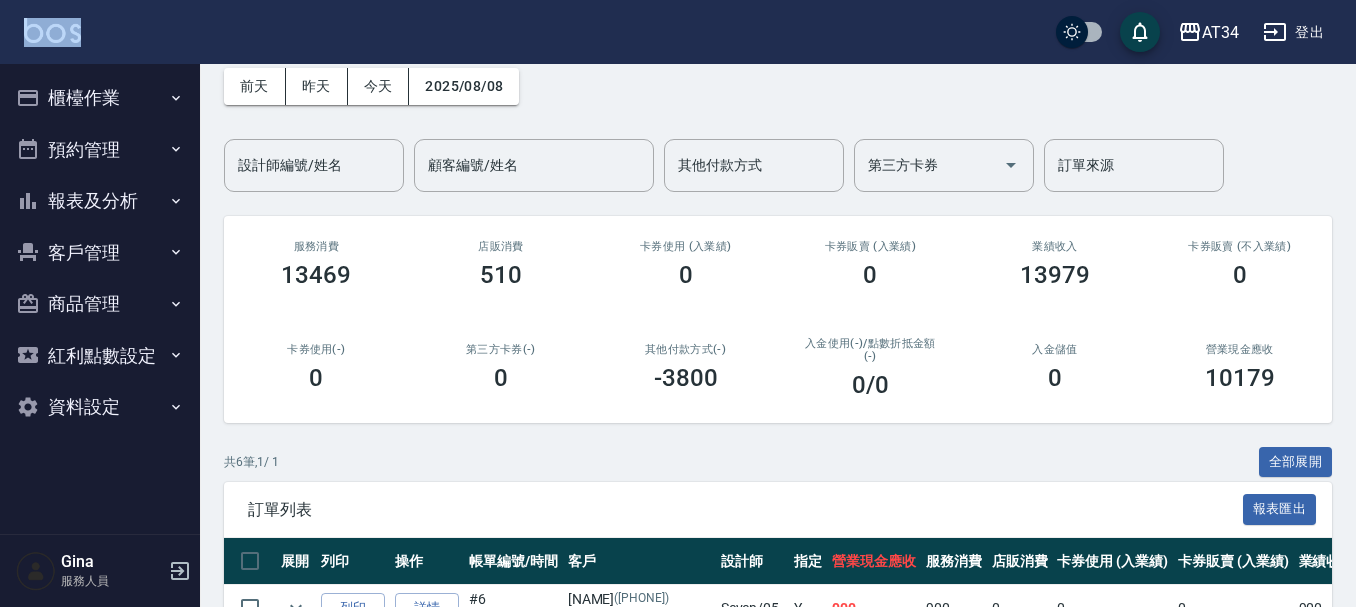 click on "AT34 登出" at bounding box center [678, 32] 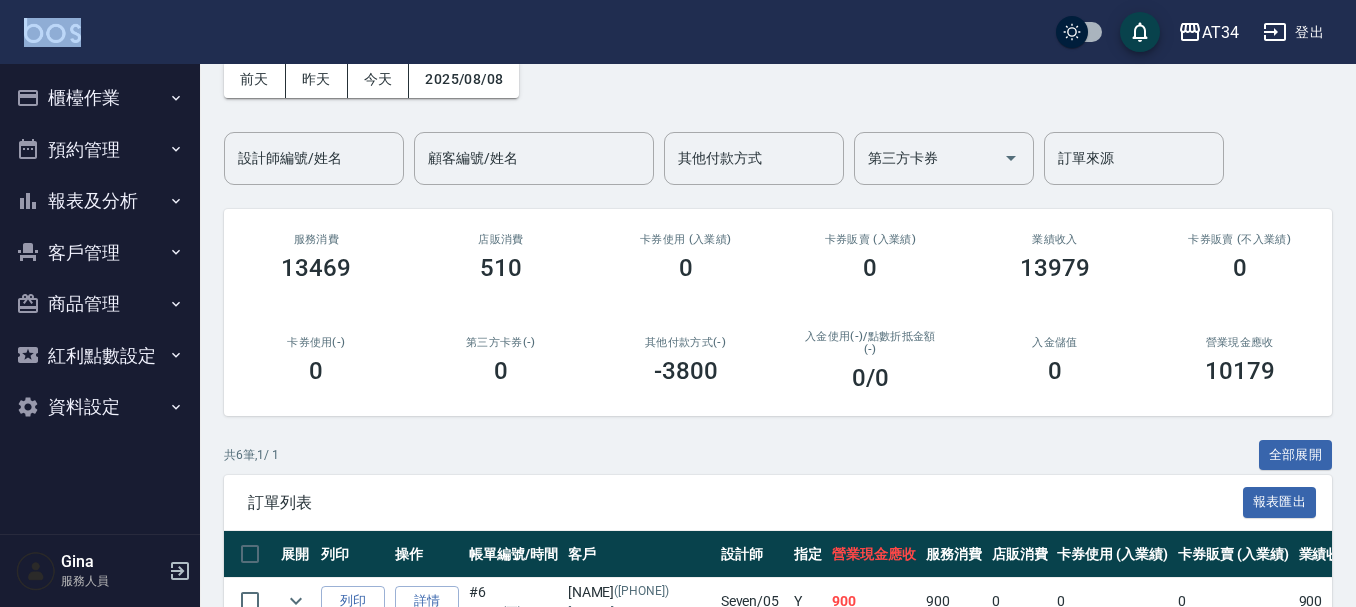 click on "AT34 登出" at bounding box center (678, 32) 